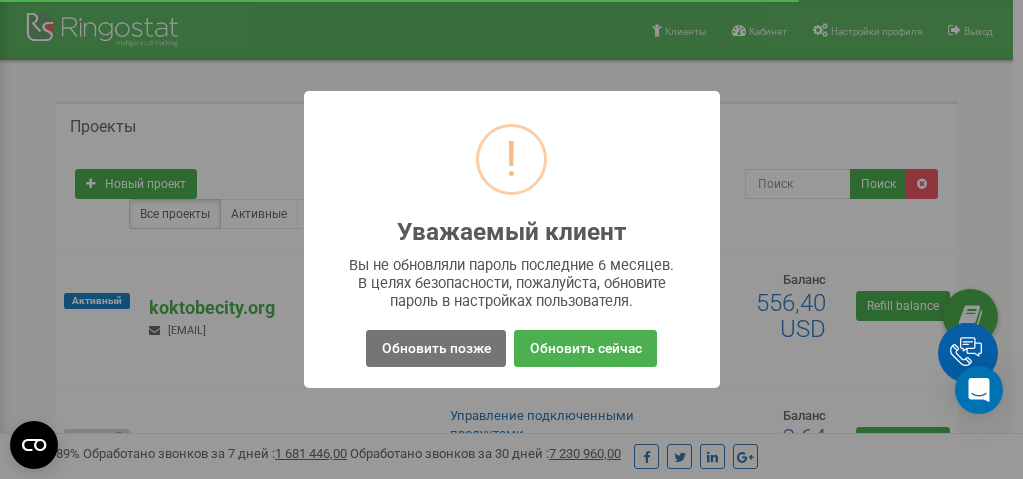 scroll, scrollTop: 0, scrollLeft: 0, axis: both 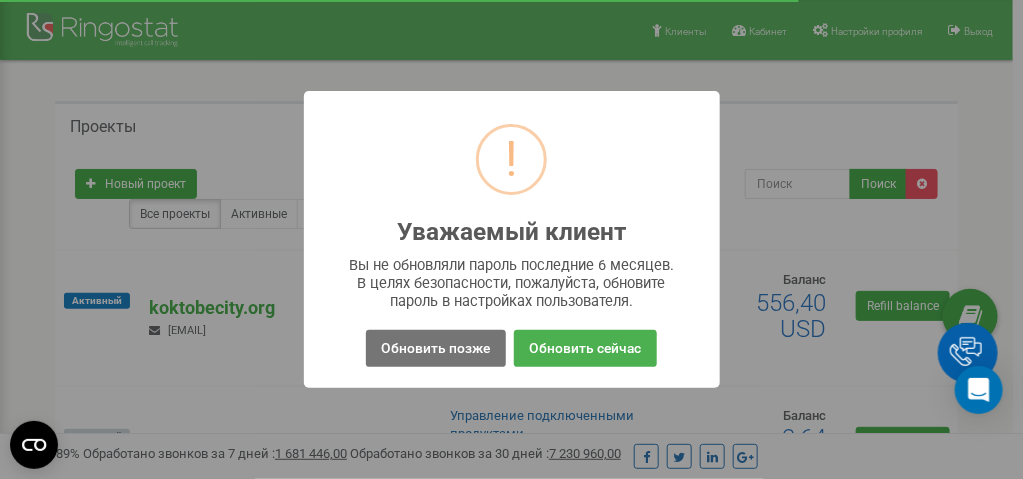 click on "! Уважаемый клиент × Вы не обновляли пароль последние 6 месяцев. В целях безопасности, пожалуйста, обновите пароль в настройках пользователя. Обновить позже No Обновить сейчас" at bounding box center [511, 239] 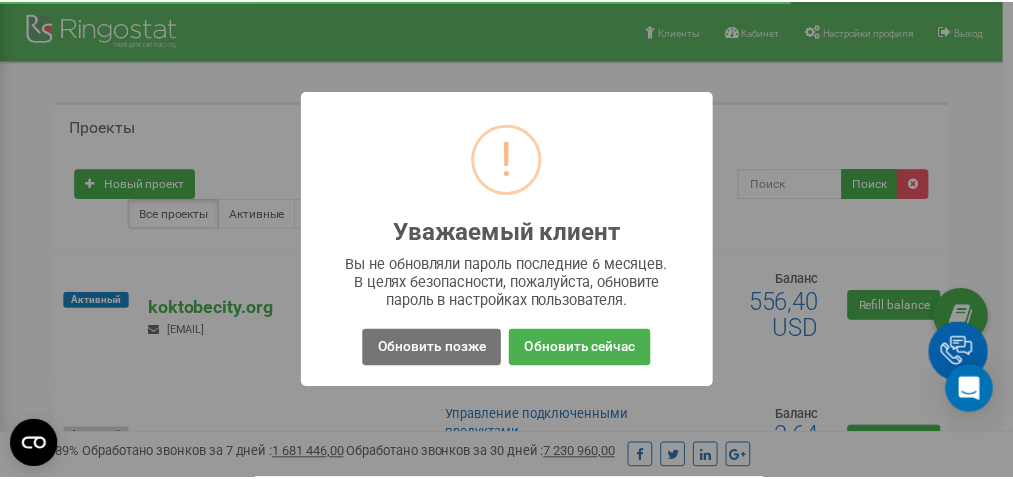 scroll, scrollTop: 0, scrollLeft: 0, axis: both 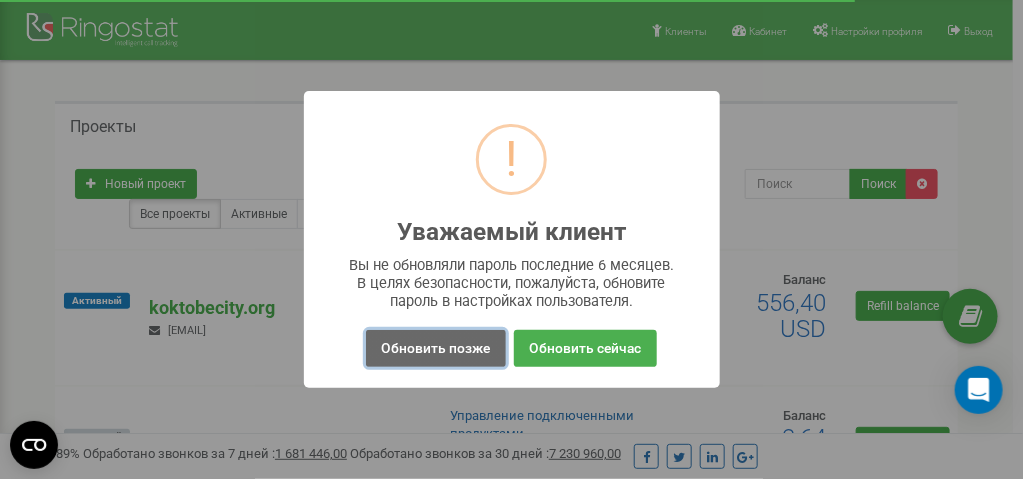 click on "Обновить позже" at bounding box center [435, 348] 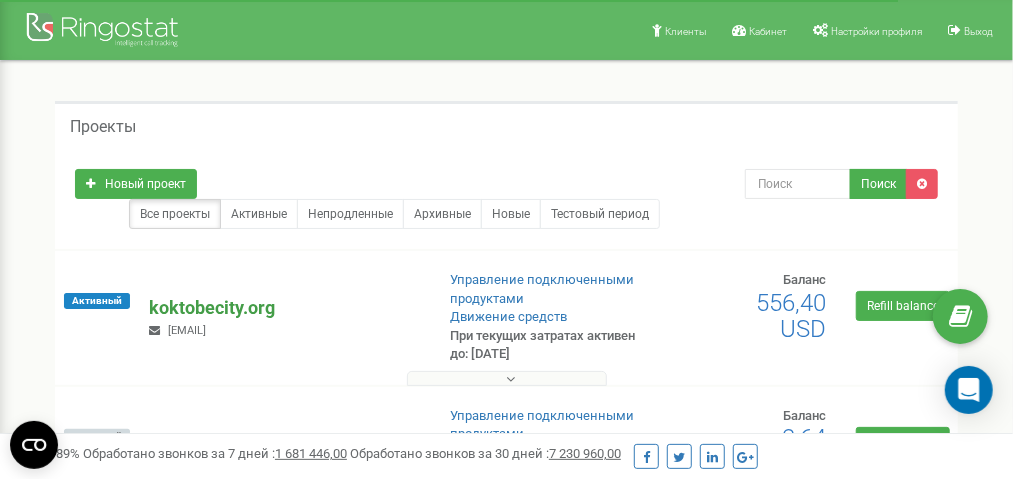 click on "koktobecity.org" at bounding box center [283, 308] 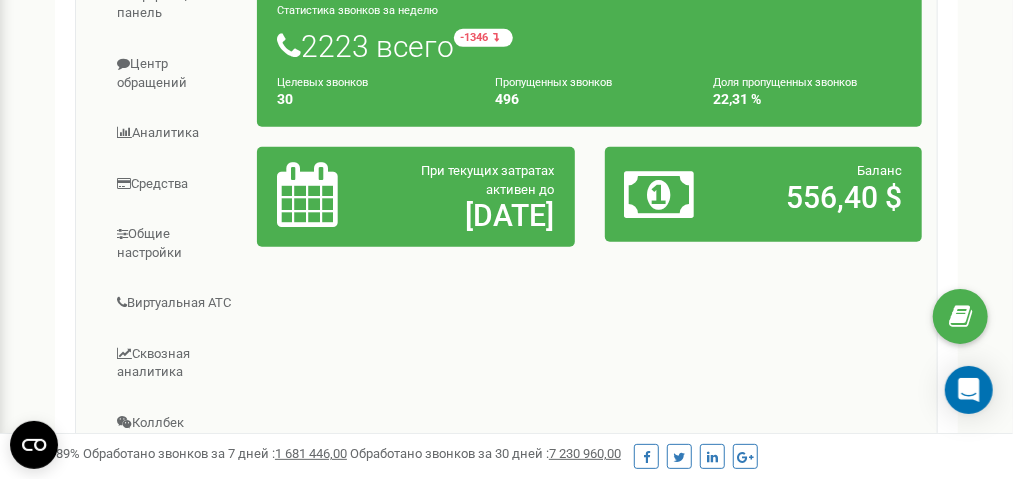 scroll, scrollTop: 400, scrollLeft: 0, axis: vertical 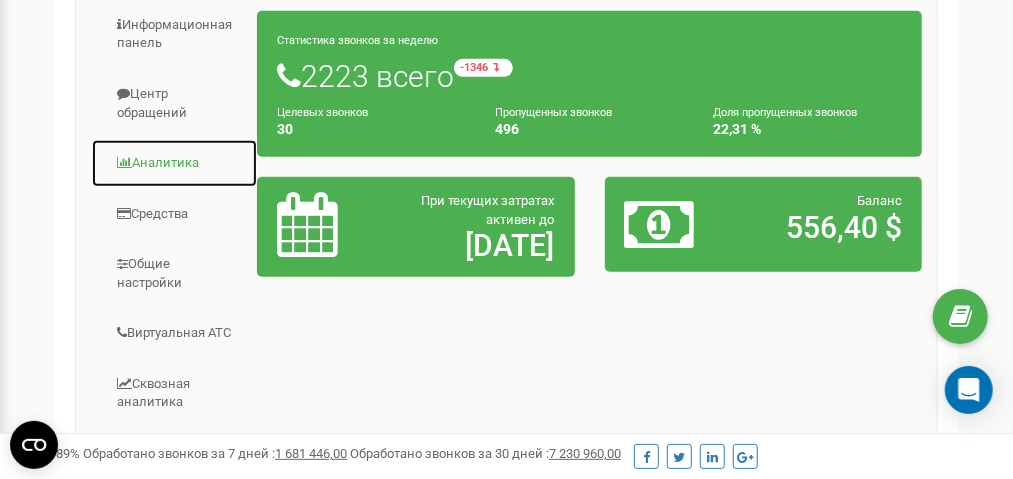 click on "Аналитика" at bounding box center (174, 163) 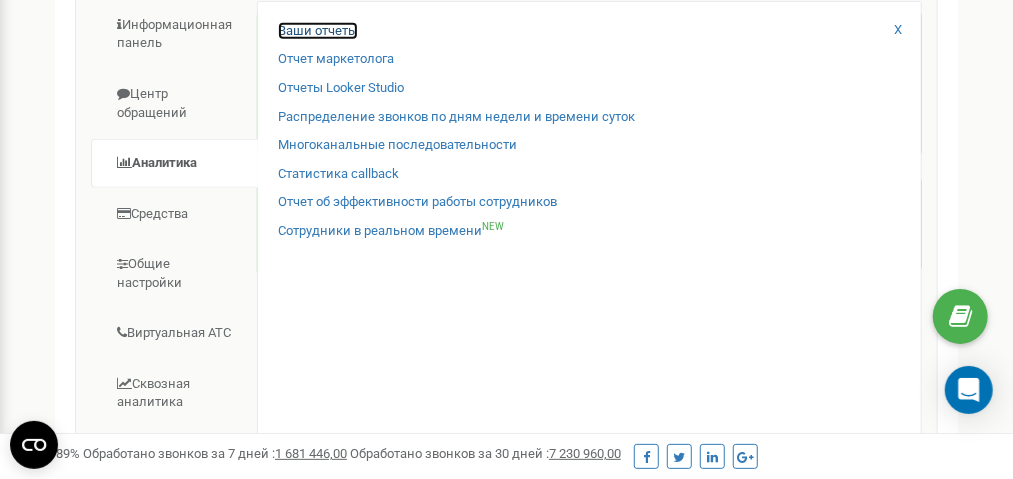 click on "Ваши отчеты" at bounding box center (318, 31) 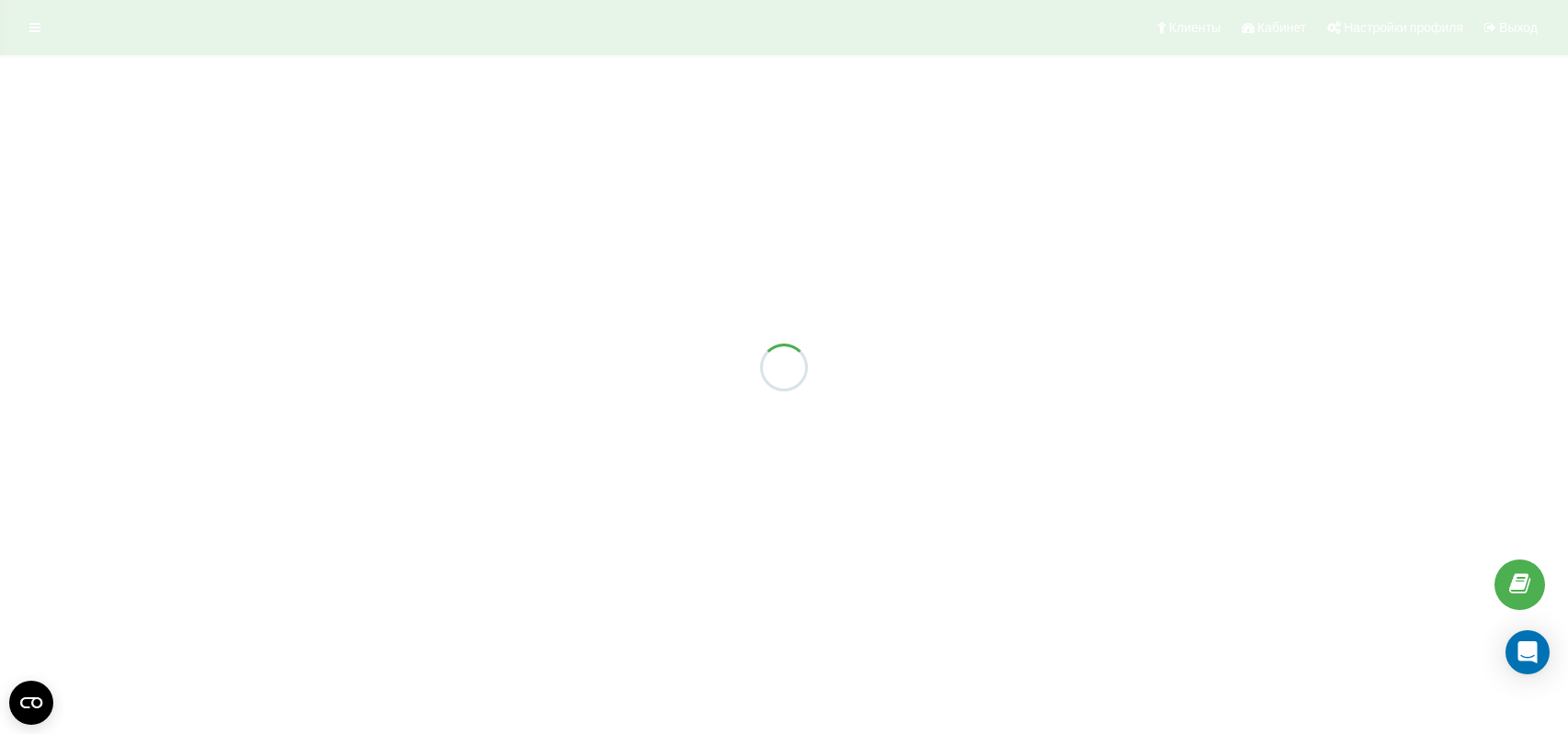 scroll, scrollTop: 0, scrollLeft: 0, axis: both 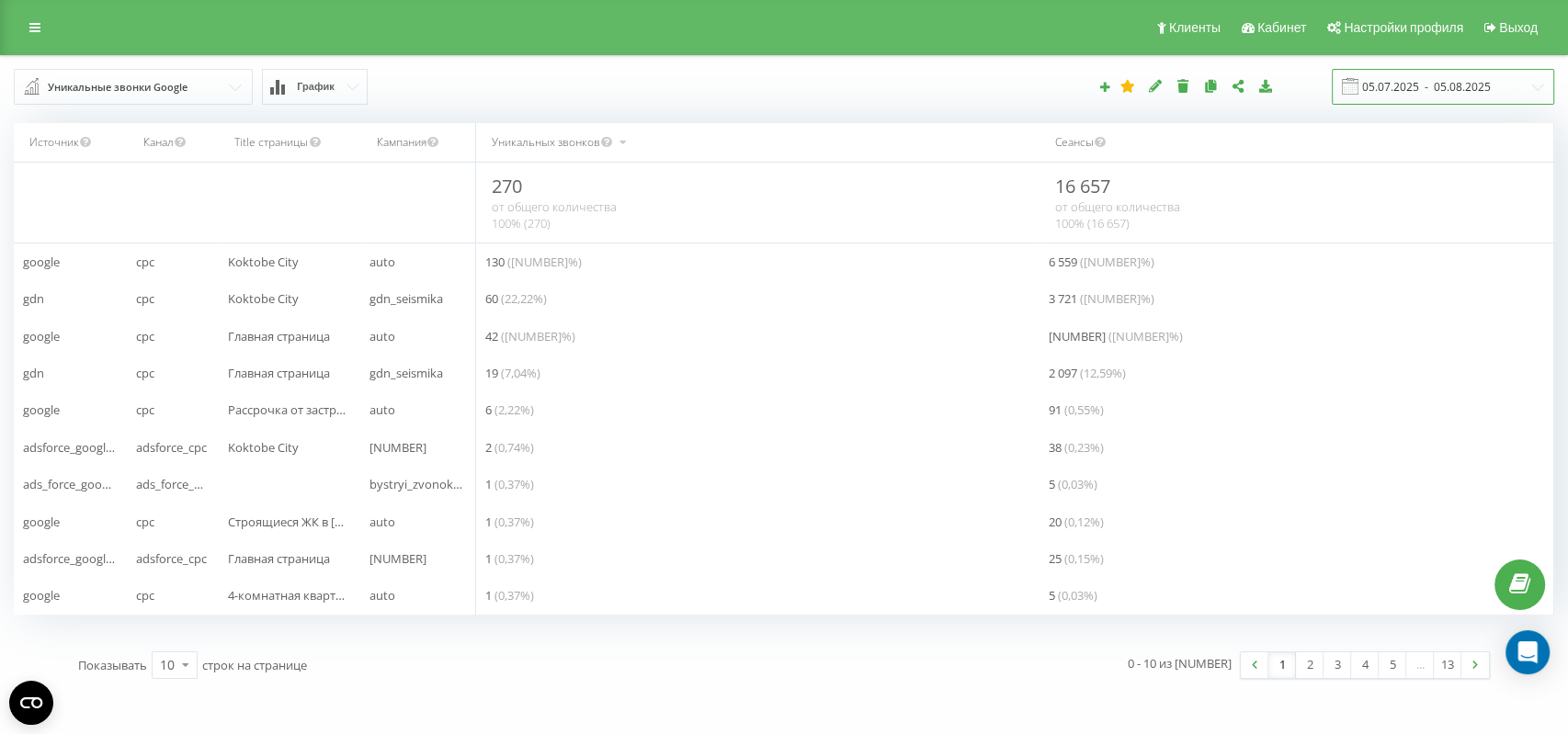 click on "05.07.2025  -  05.08.2025" at bounding box center (1443, 86) 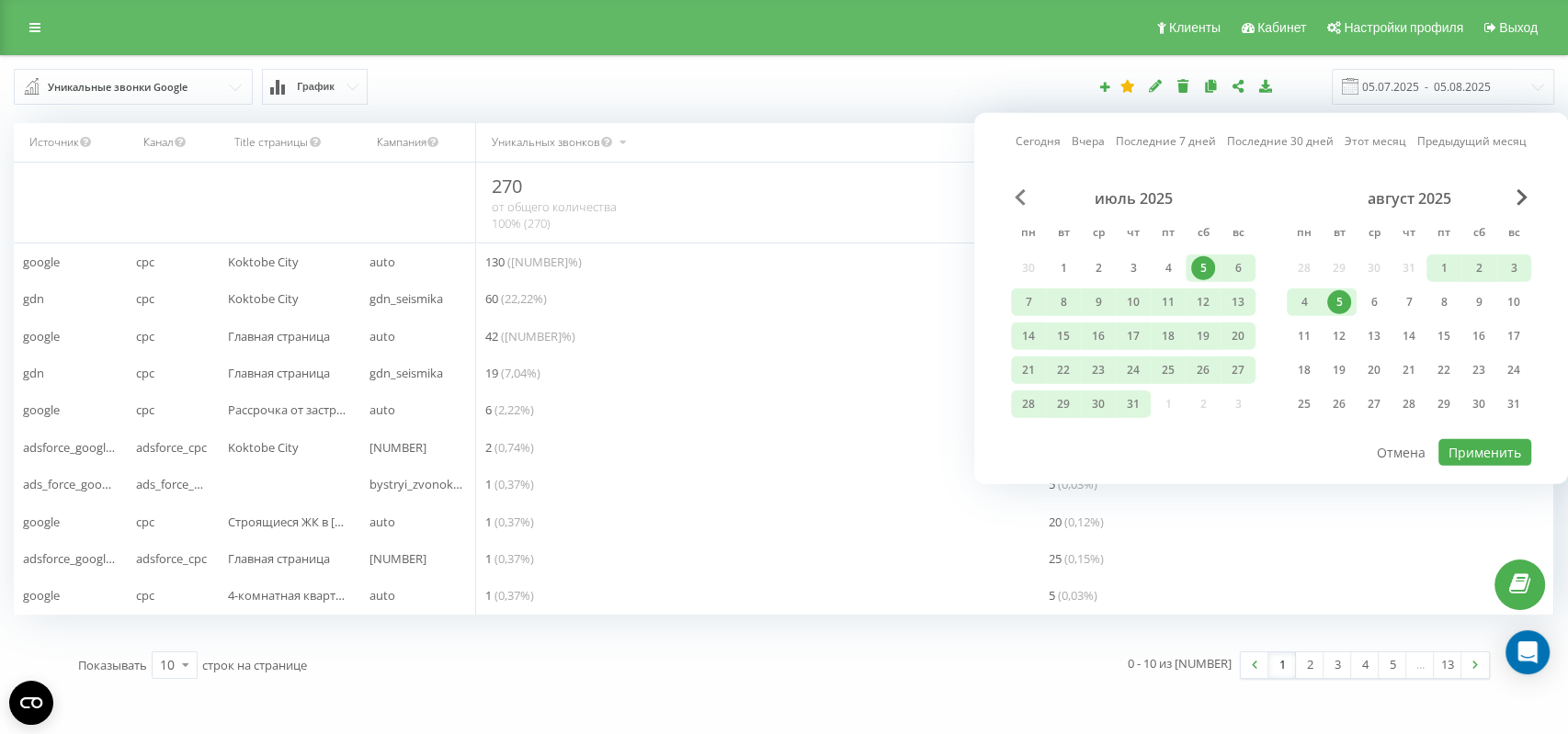 click at bounding box center [1020, 198] 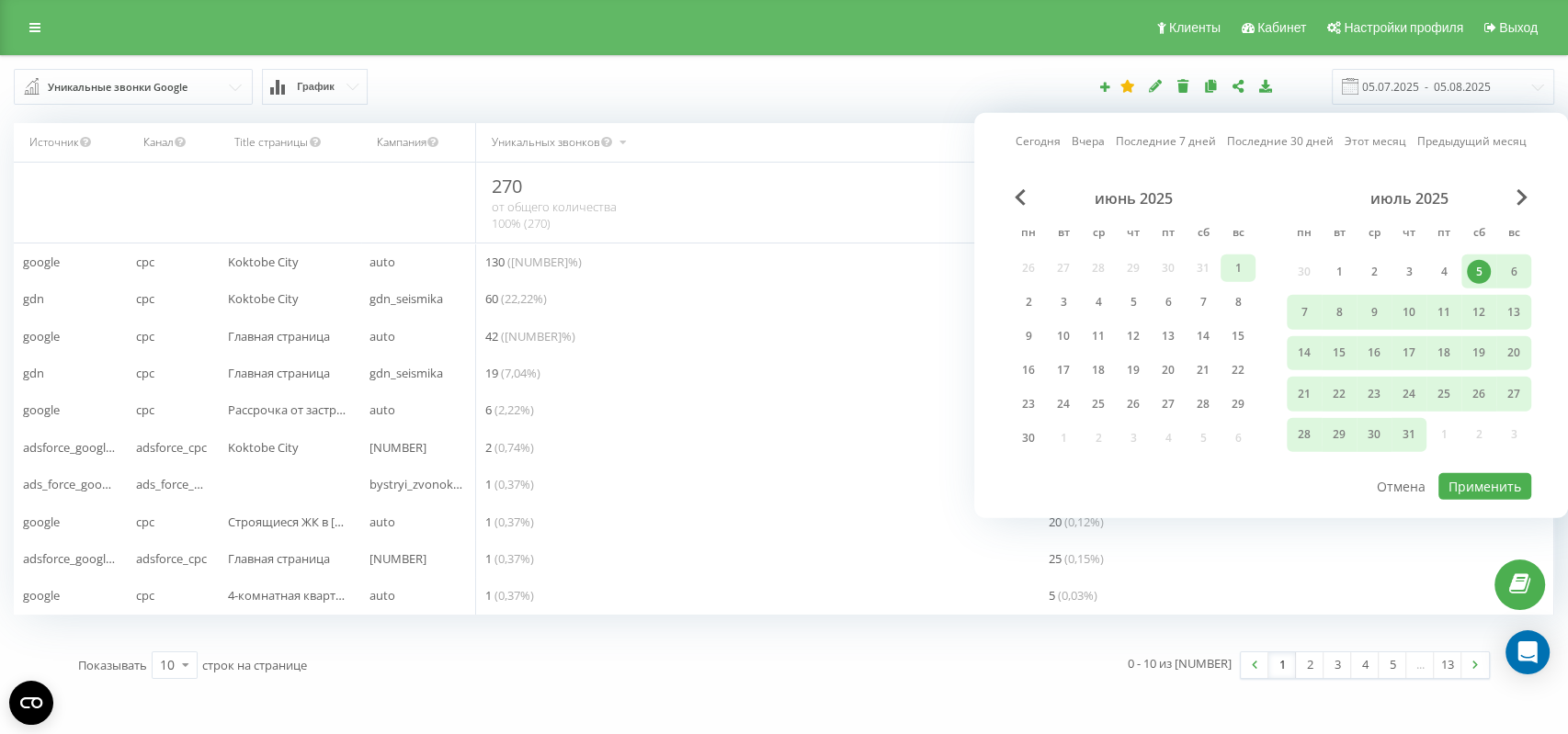 click on "1" at bounding box center (1238, 268) 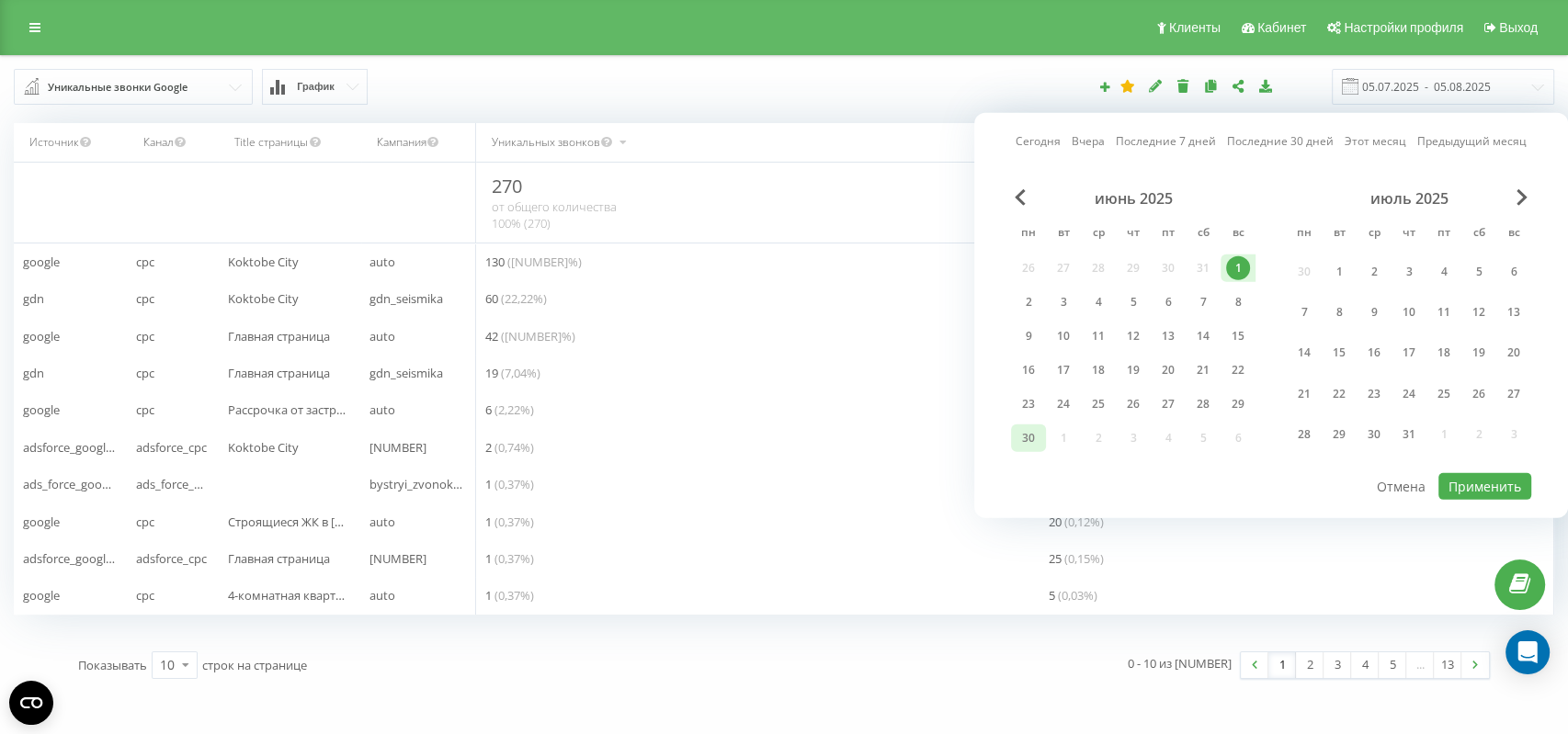 click on "30" at bounding box center (1028, 438) 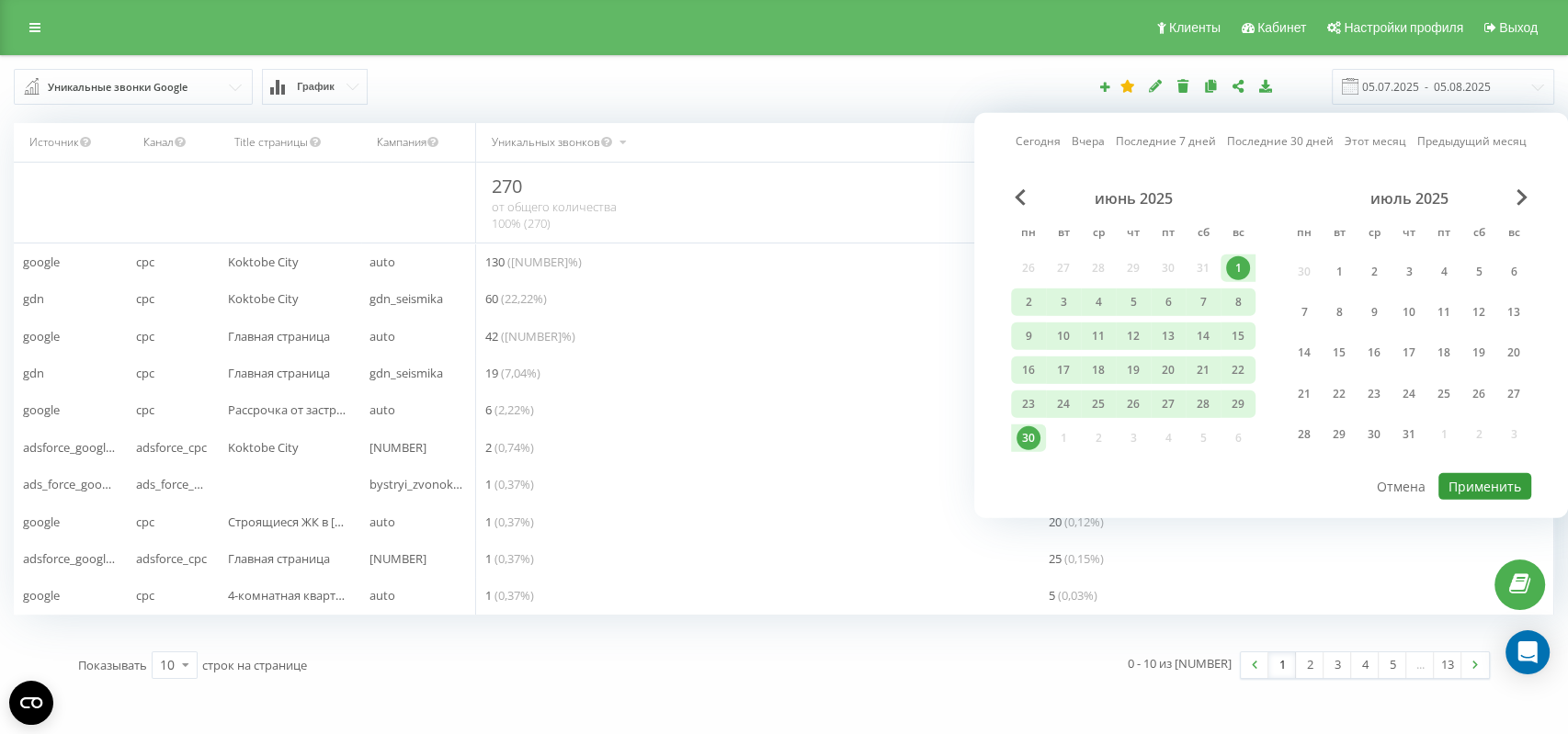 click on "Применить" at bounding box center [1484, 486] 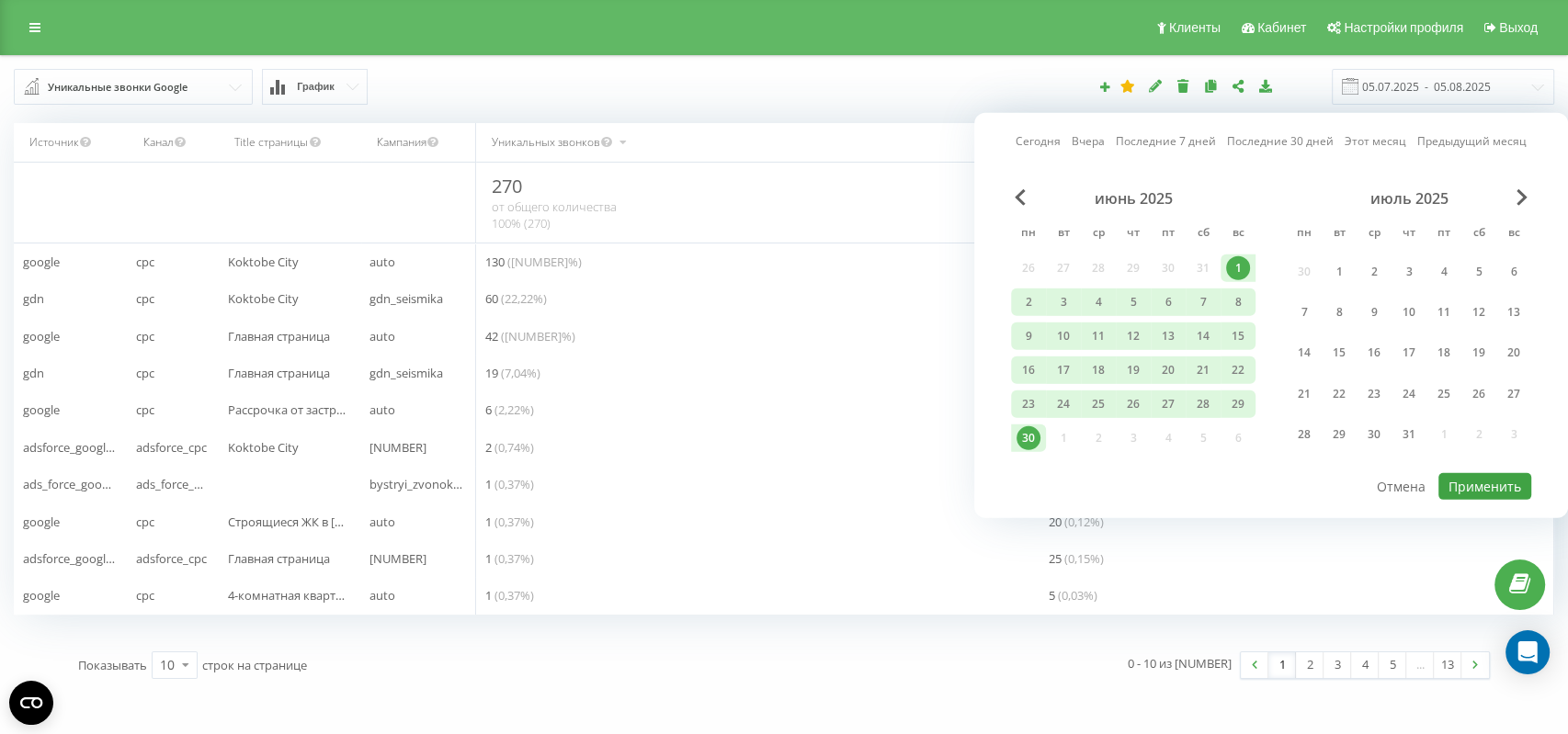 type on "01.06.2025  -  30.06.2025" 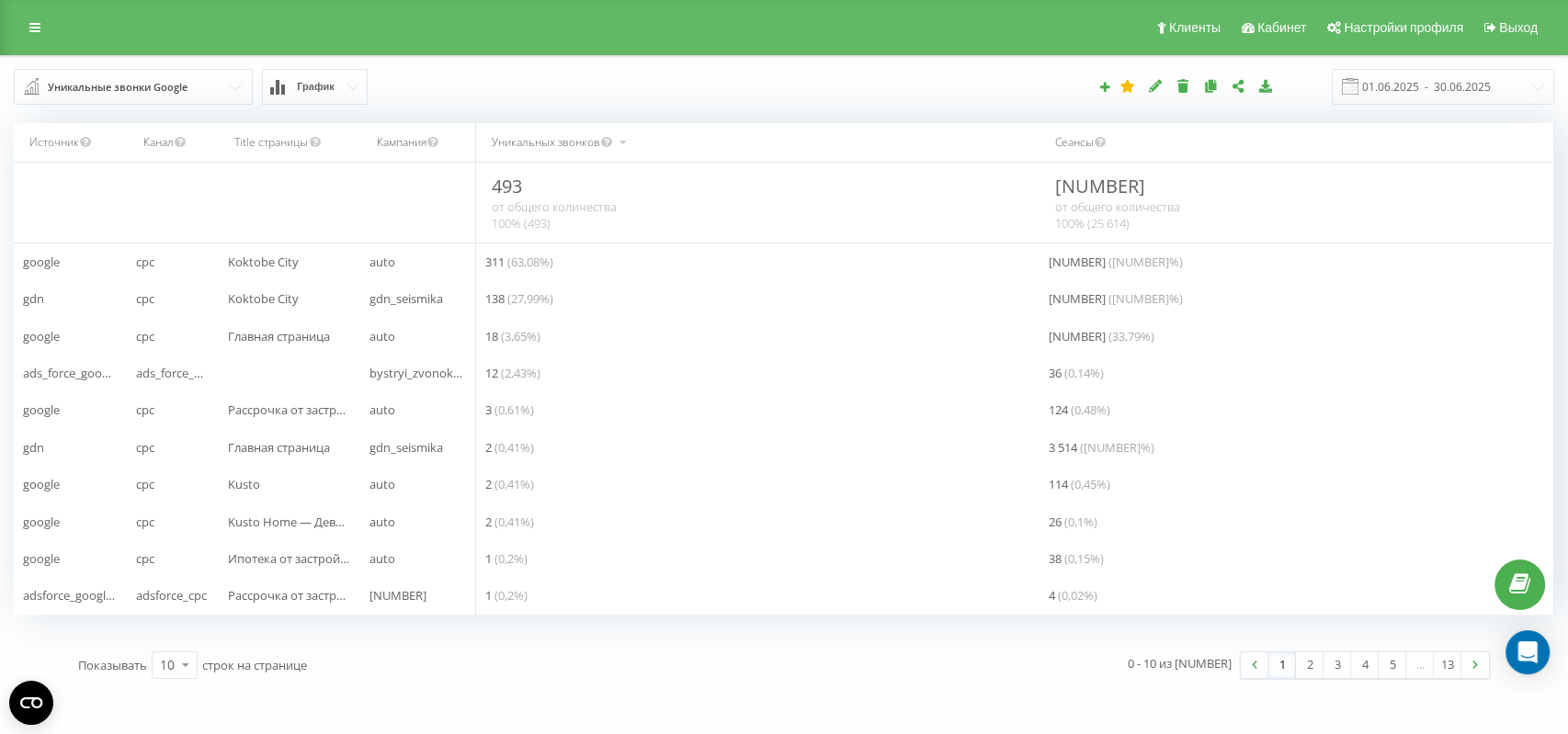 click on "График" at bounding box center [314, 86] 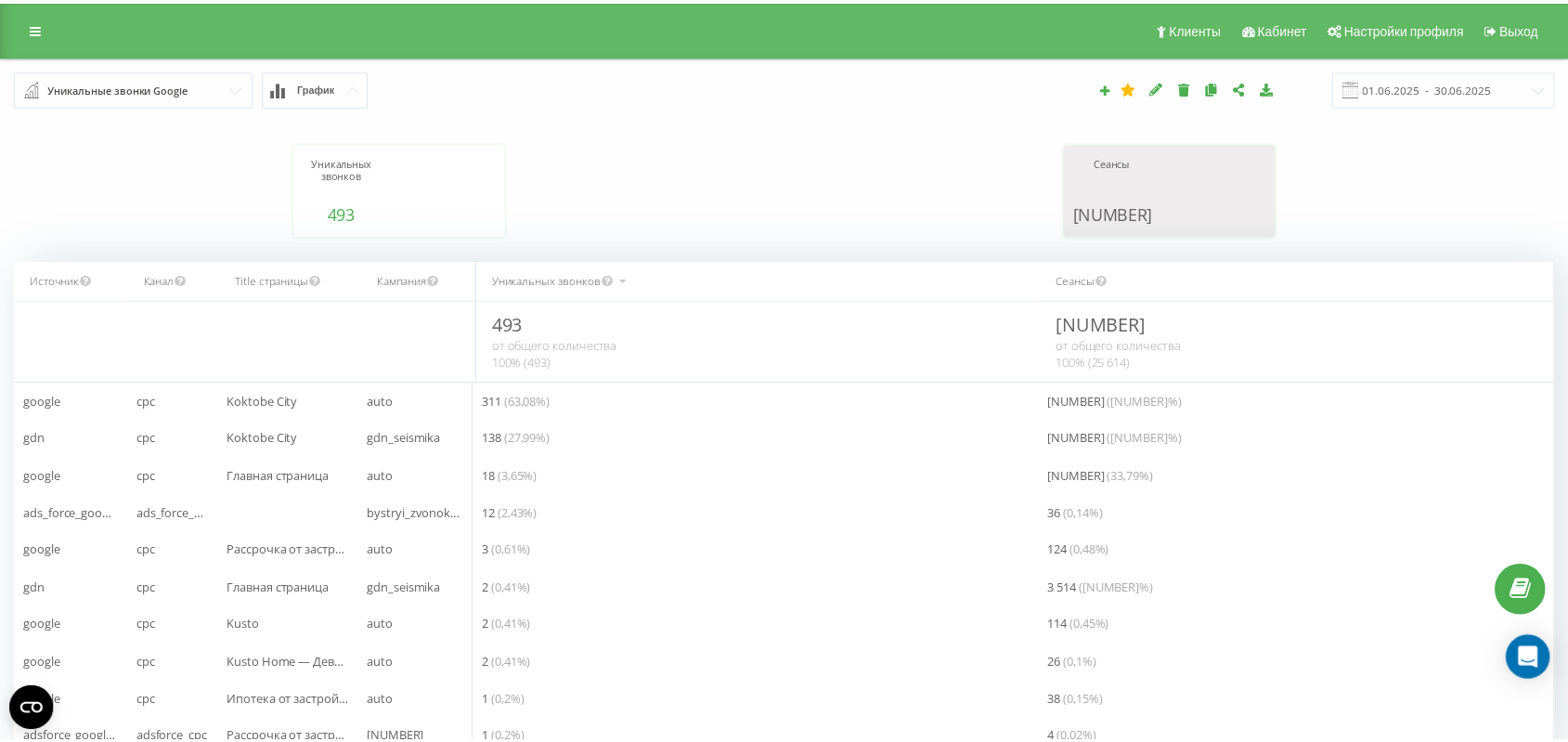 scroll, scrollTop: 70, scrollLeft: 123, axis: both 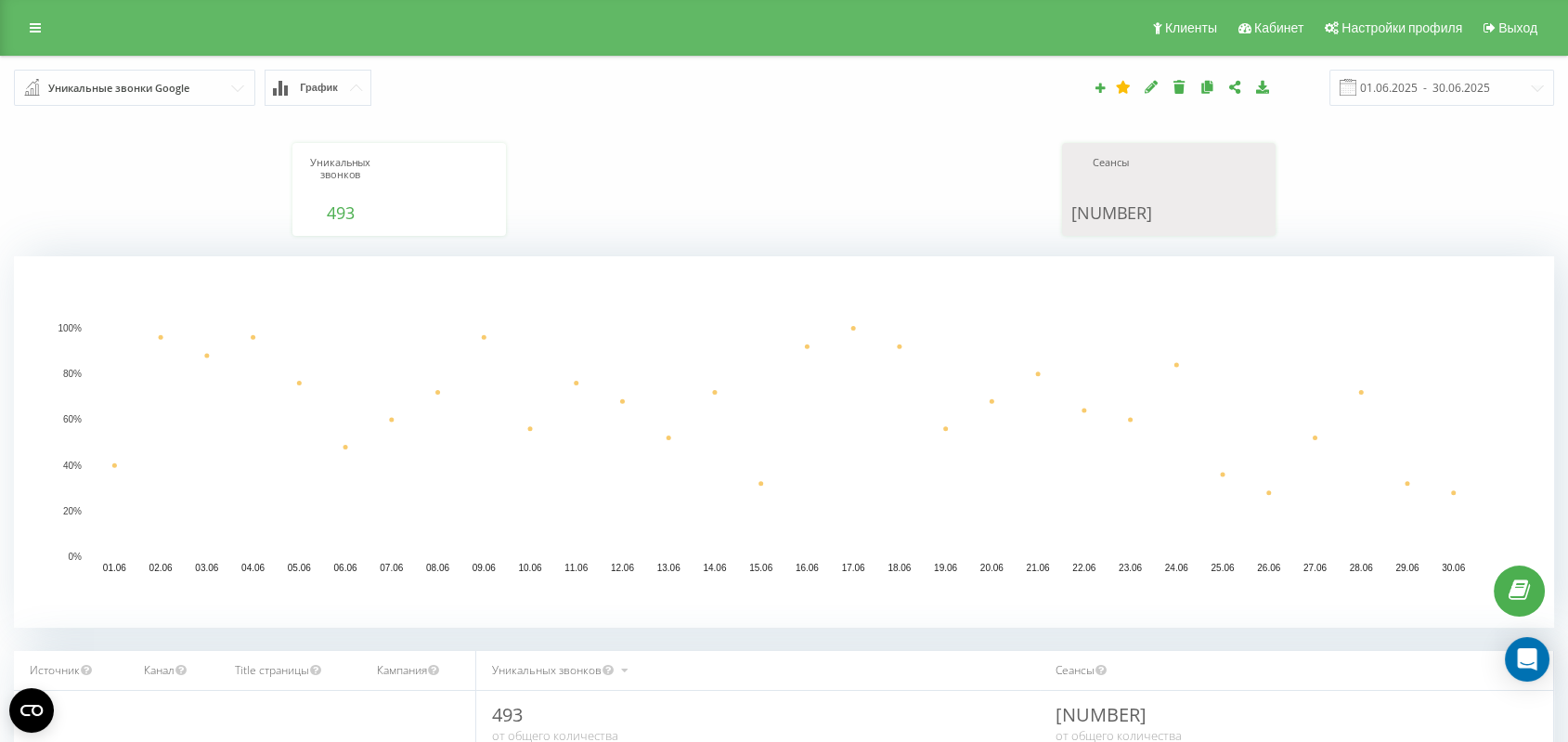 click on "Уникальных звонков [NUMBER] date unique_calls 01.06.25 [NUMBER] 03.06.25 [NUMBER] 05.06.25 [NUMBER] 07.06.25 [NUMBER] 09.06.25 [NUMBER] 11.06.25 [NUMBER] 13.06.25 [NUMBER] 15.06.25 [NUMBER] 17.06.25 [NUMBER] 19.06.25 [NUMBER] 21.06.25 [NUMBER] 23.06.25 [NUMBER] 25.06.25 [NUMBER] 27.06.25 [NUMBER] 29.06.25 [NUMBER] 21.06.25 Сеансы [NUMBER] date sessions 01.06.25 [NUMBER] 03.06.25 [NUMBER] 05.06.25 [NUMBER] 07.06.25 [NUMBER] 09.06.25 [NUMBER] 11.06.25 [NUMBER] 13.06.25 [NUMBER] 15.06.25 [NUMBER] 17.06.25 [NUMBER] 19.06.25 [NUMBER] 21.06.25 [NUMBER] 23.06.25 [NUMBER] 25.06.25 [NUMBER] 27.06.25 [NUMBER] 29.06.25 [NUMBER] 21.06.25" at bounding box center [784, 172] 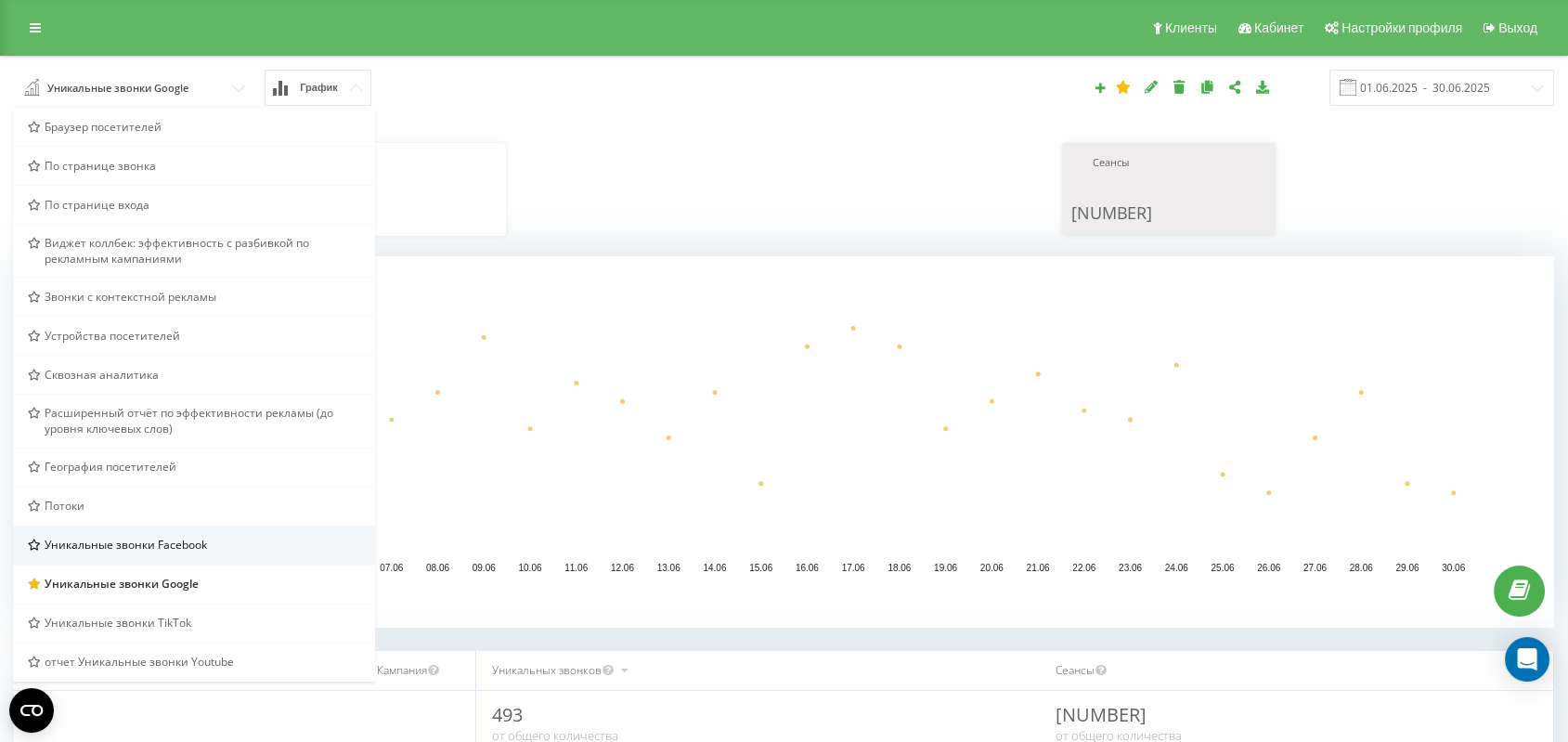 click on "Уникальные звонки Facebook" at bounding box center (125, 545) 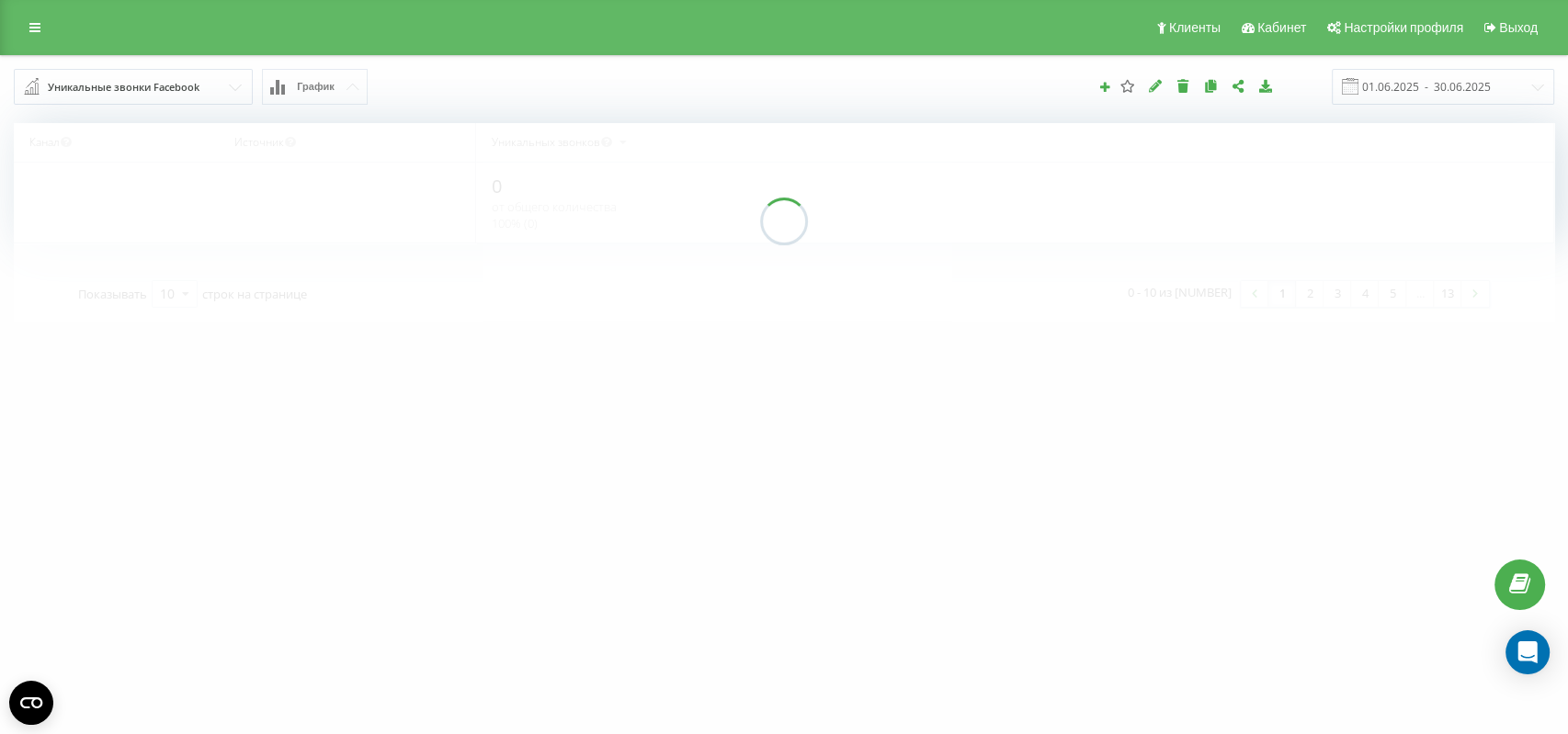 scroll, scrollTop: 9, scrollLeft: 9, axis: both 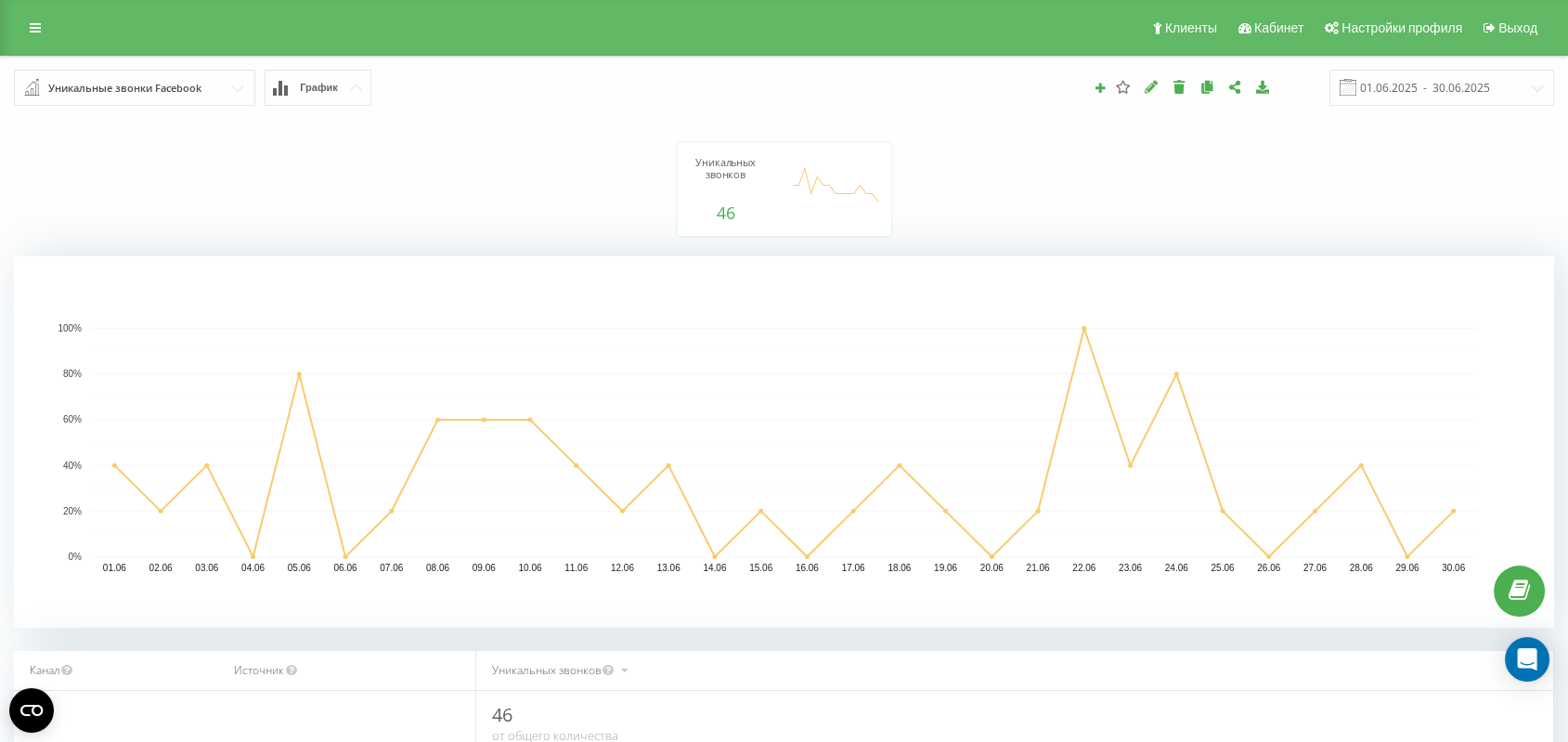 click on "Уникальные звонки Facebook" at bounding box center (124, 88) 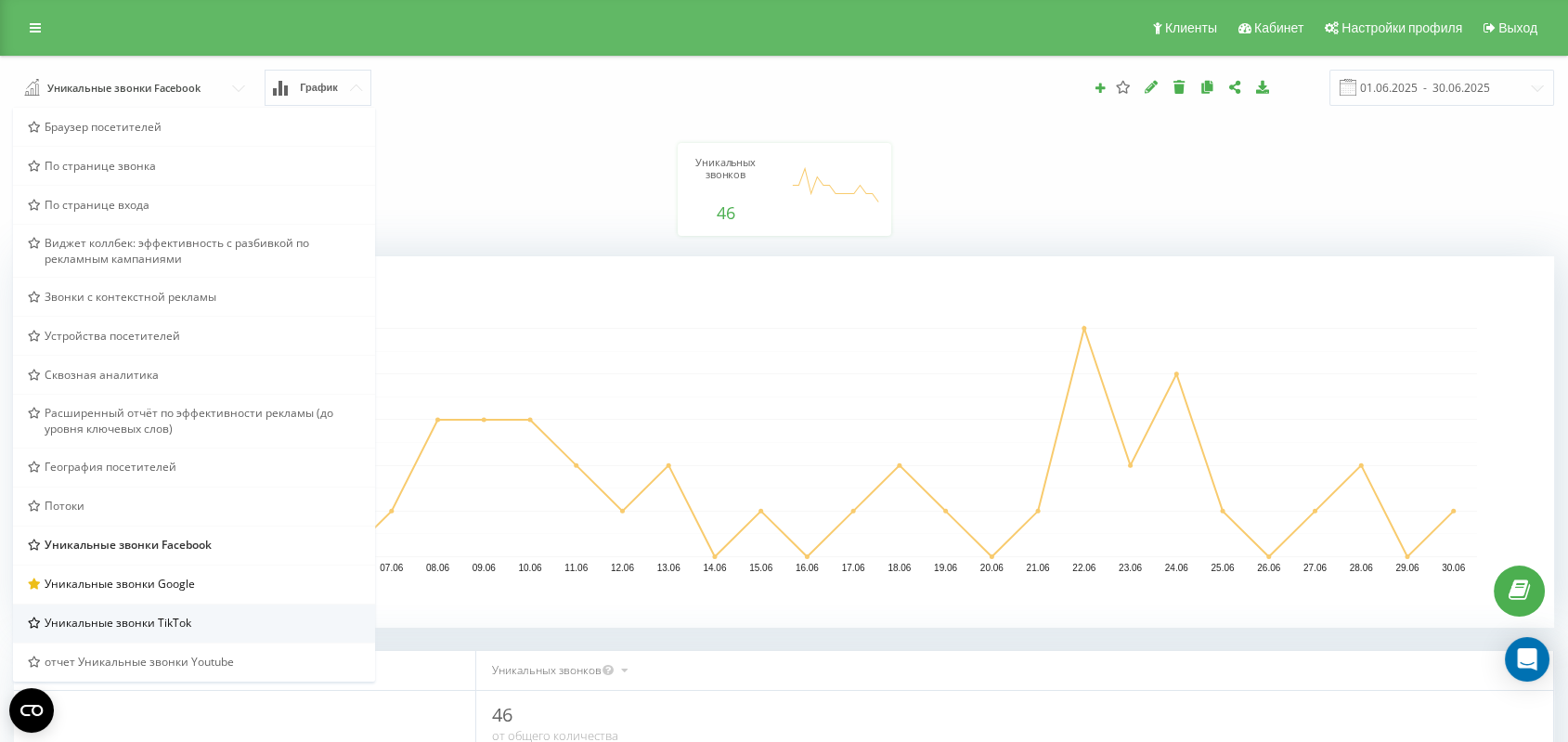 click on "Уникальные звонки TikTok" at bounding box center [118, 623] 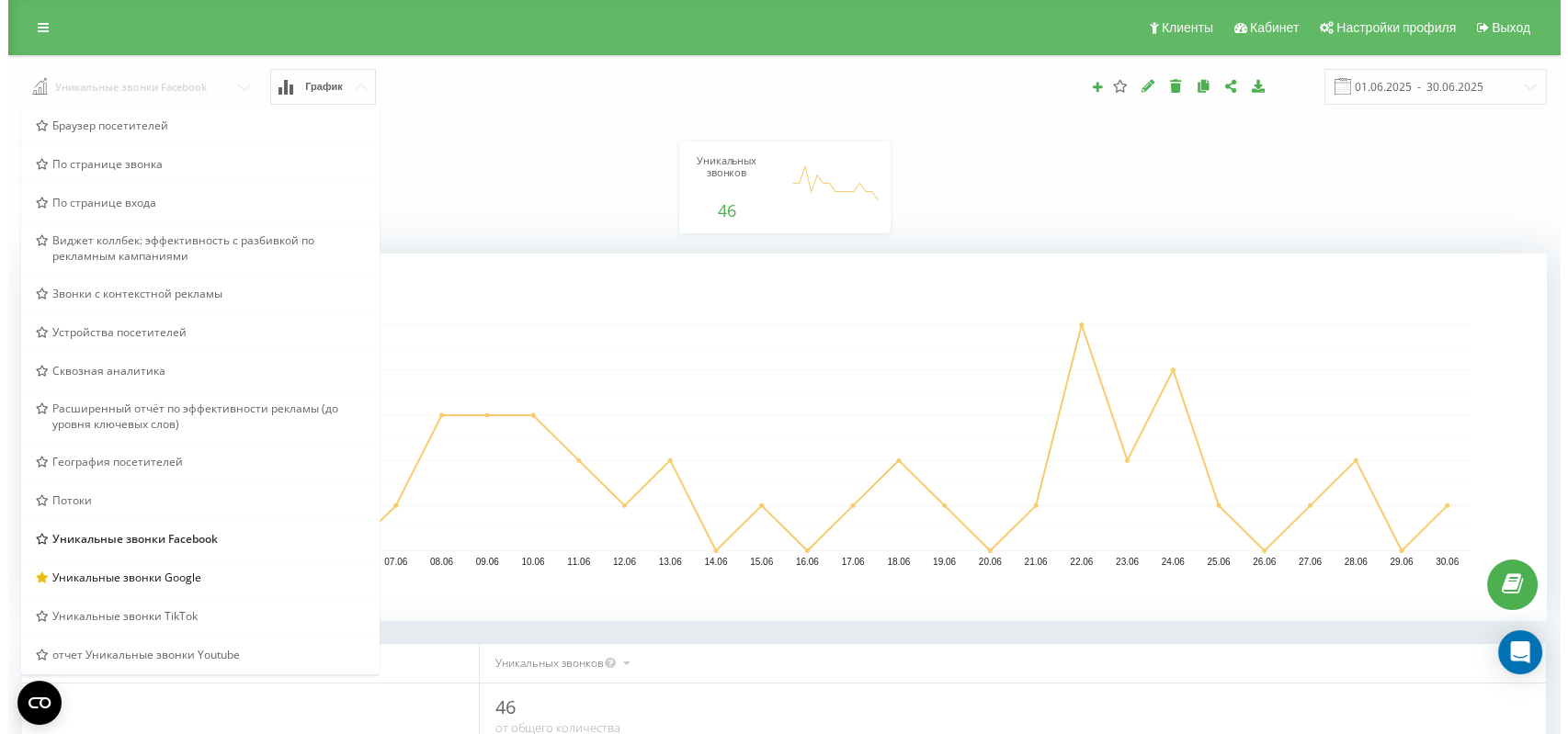 scroll, scrollTop: 69, scrollLeft: 597, axis: both 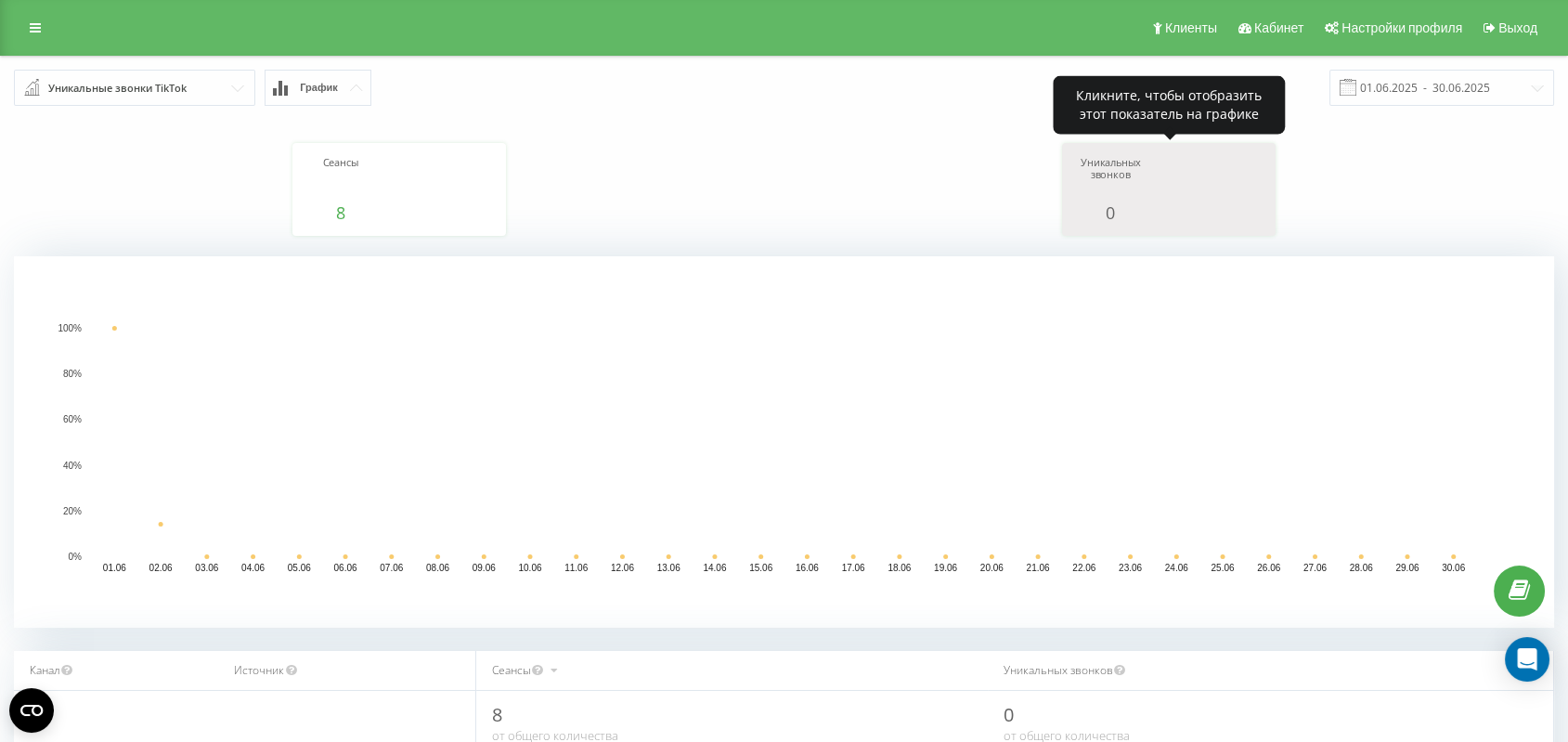 click on "Уникальных звонков" at bounding box center [1110, 180] 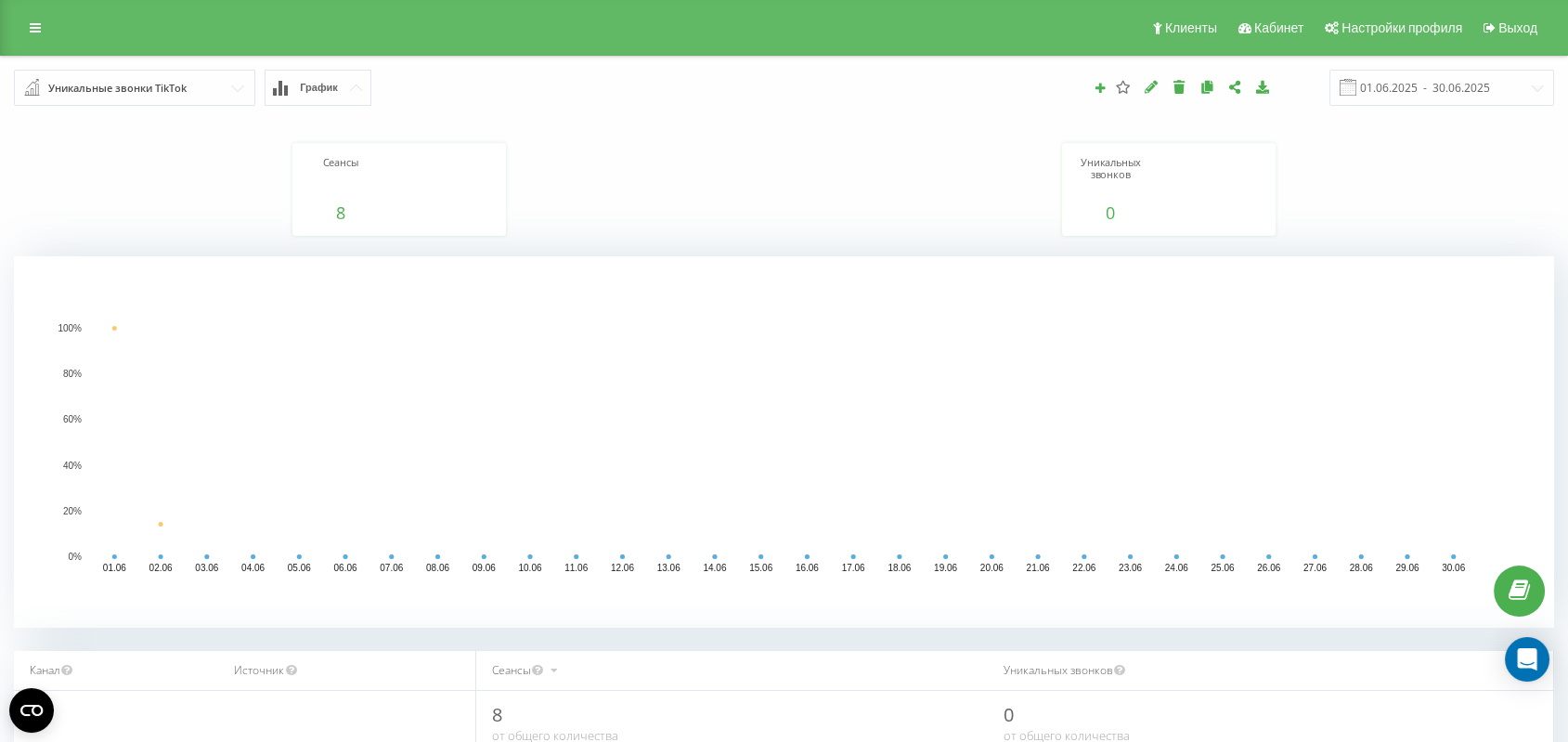 click at bounding box center (136, 87) 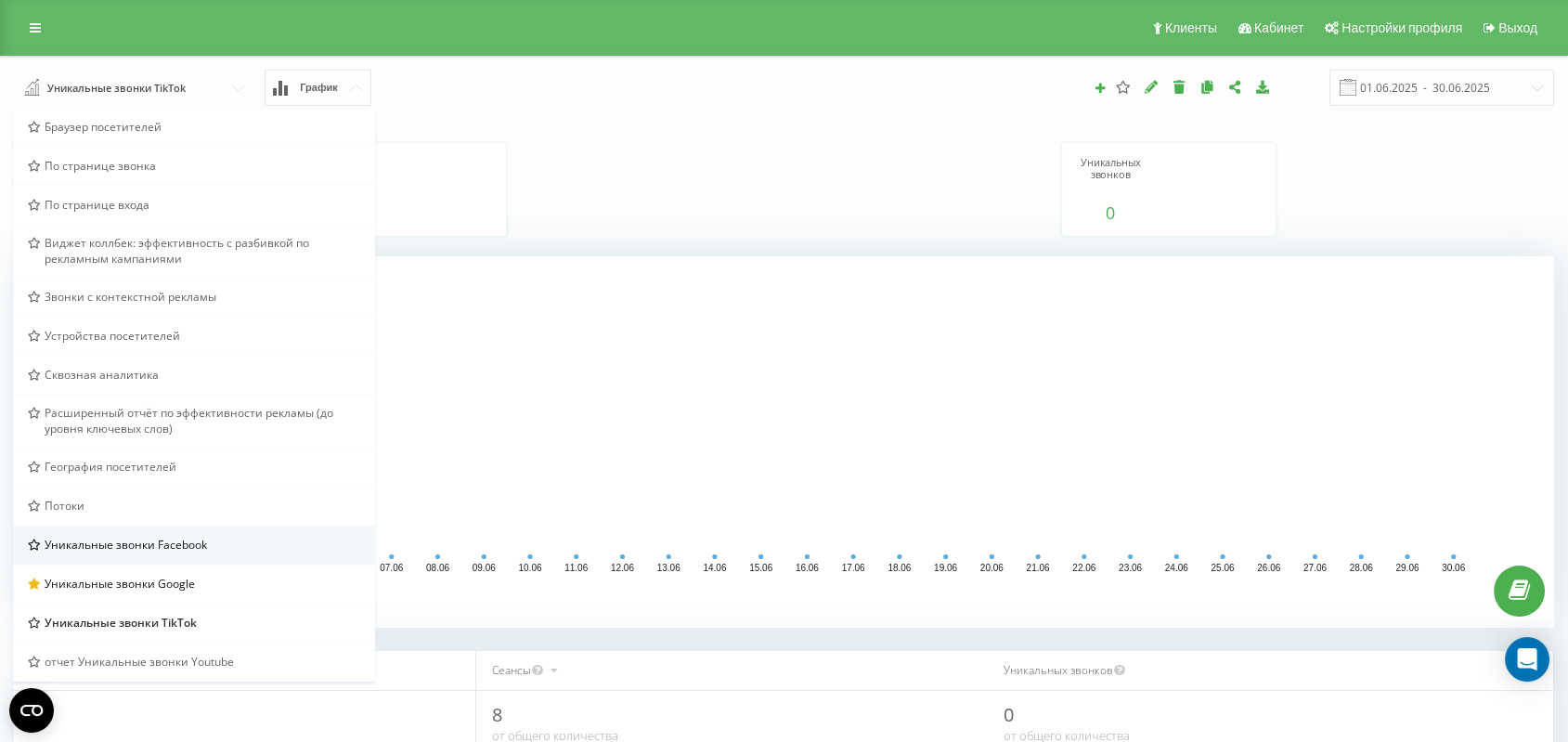click on "Уникальные звонки Facebook" at bounding box center (125, 545) 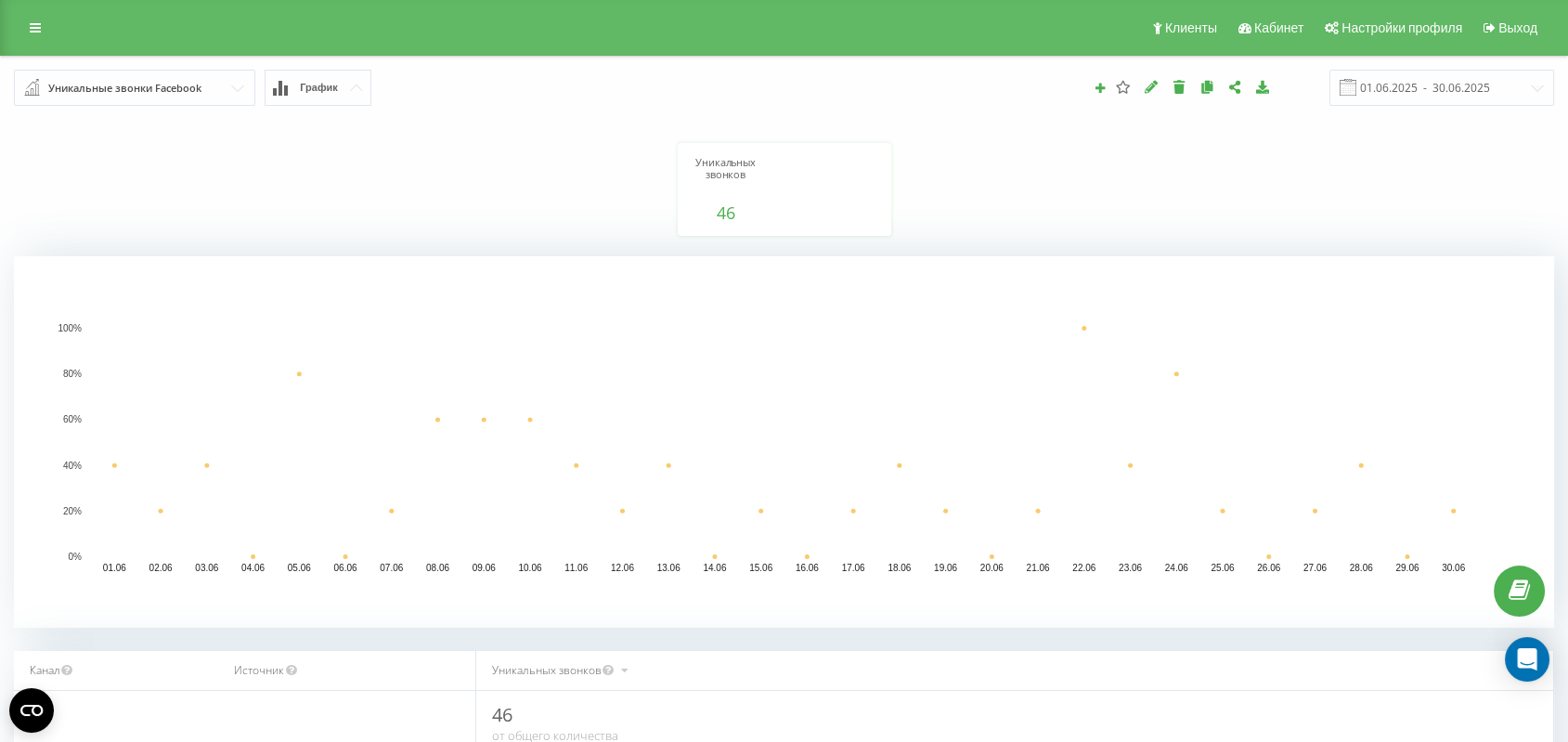 click on "Уникальные звонки Facebook" at bounding box center [124, 88] 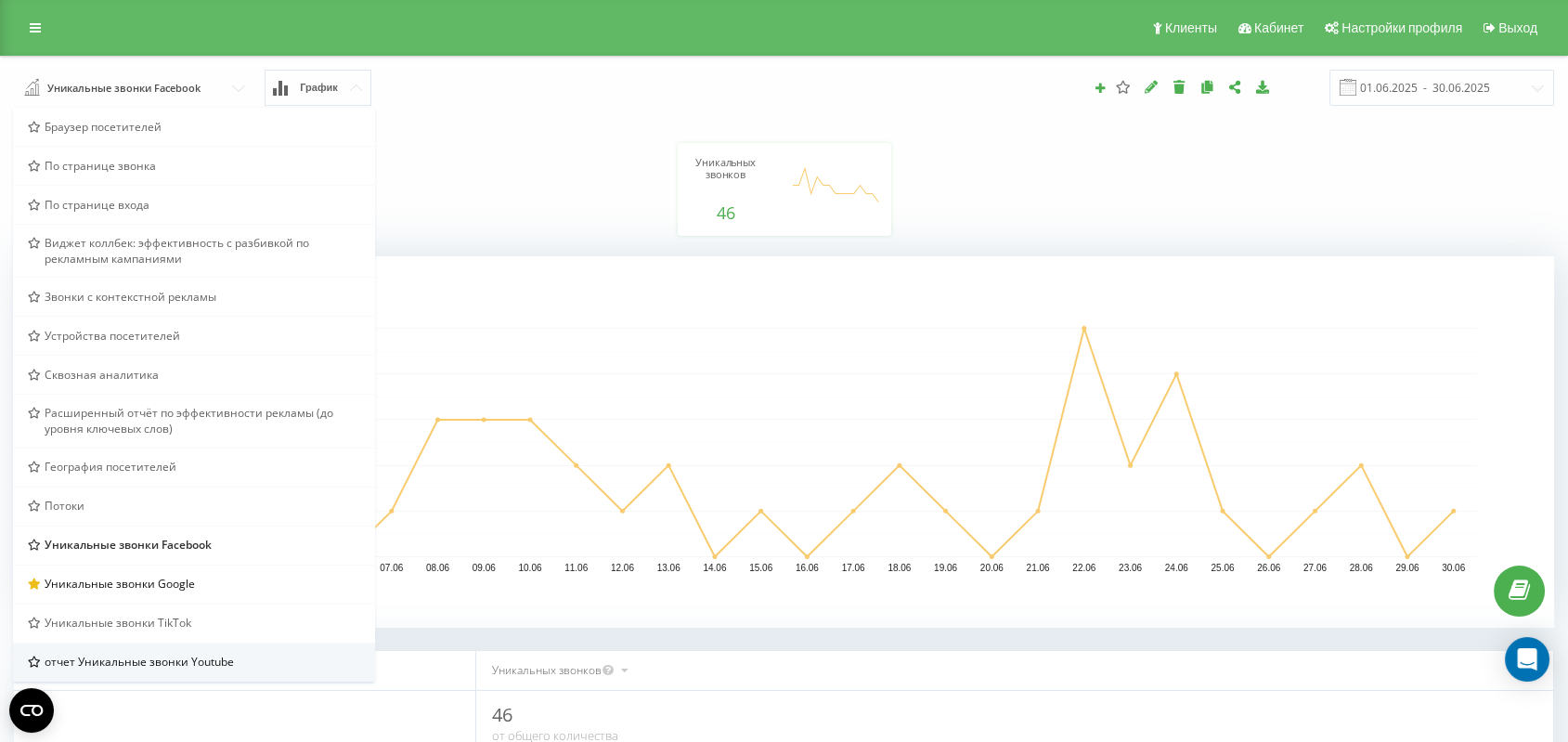 click on "отчет Уникальные звонки Youtube" at bounding box center (139, 662) 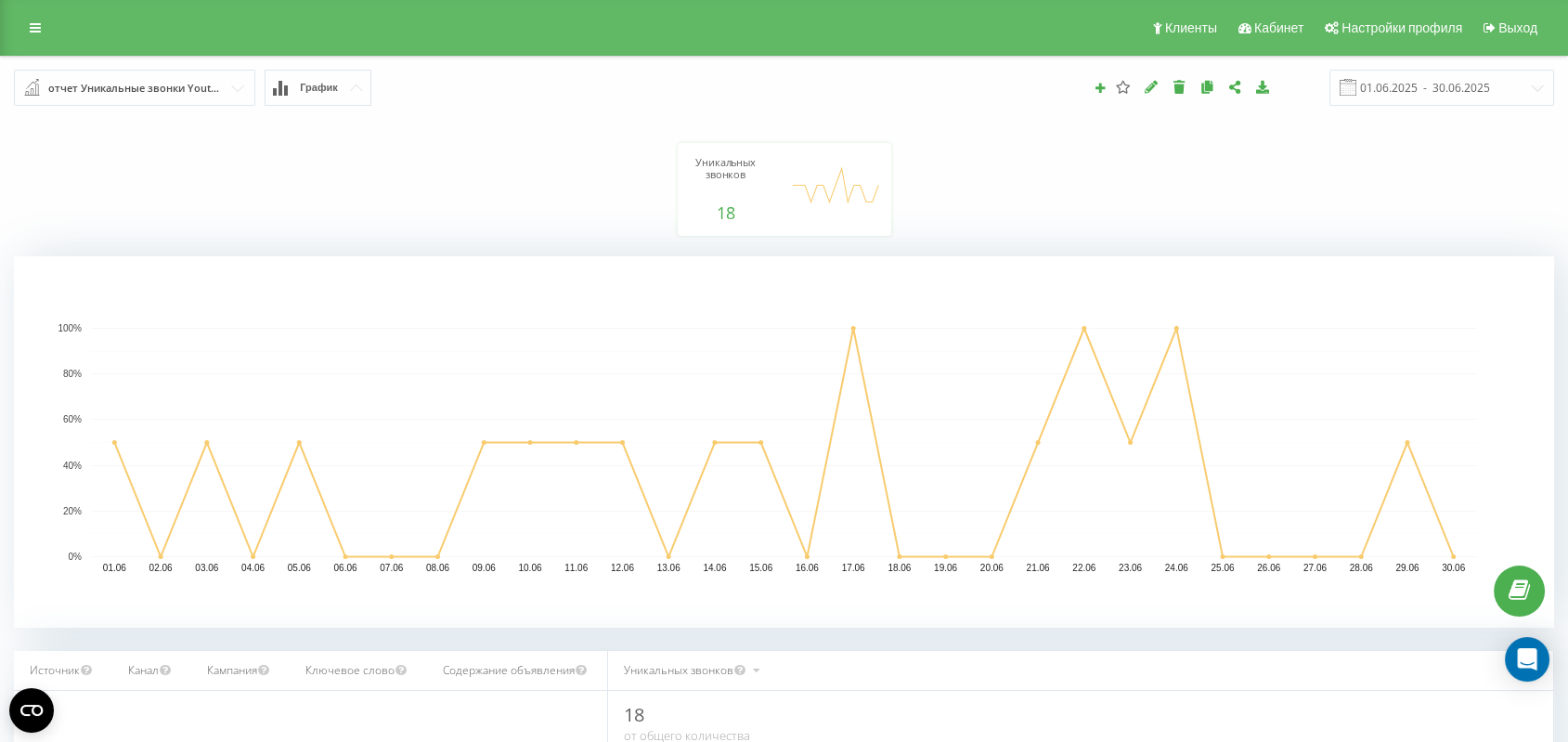 click on "Уникальных звонков [NUMBER] date unique_calls 01.06.25 [NUMBER] 03.06.25 [NUMBER] 05.06.25 [NUMBER] 07.06.25 [NUMBER] 09.06.25 [NUMBER] 11.06.25 [NUMBER] 13.06.25 [NUMBER] 15.06.25 [NUMBER] 17.06.25 [NUMBER] 19.06.25 [NUMBER] 21.06.25 [NUMBER] 23.06.25 [NUMBER] 25.06.25 [NUMBER] 27.06.25 [NUMBER] 29.06.25 [NUMBER] 21.06.25" at bounding box center [784, 172] 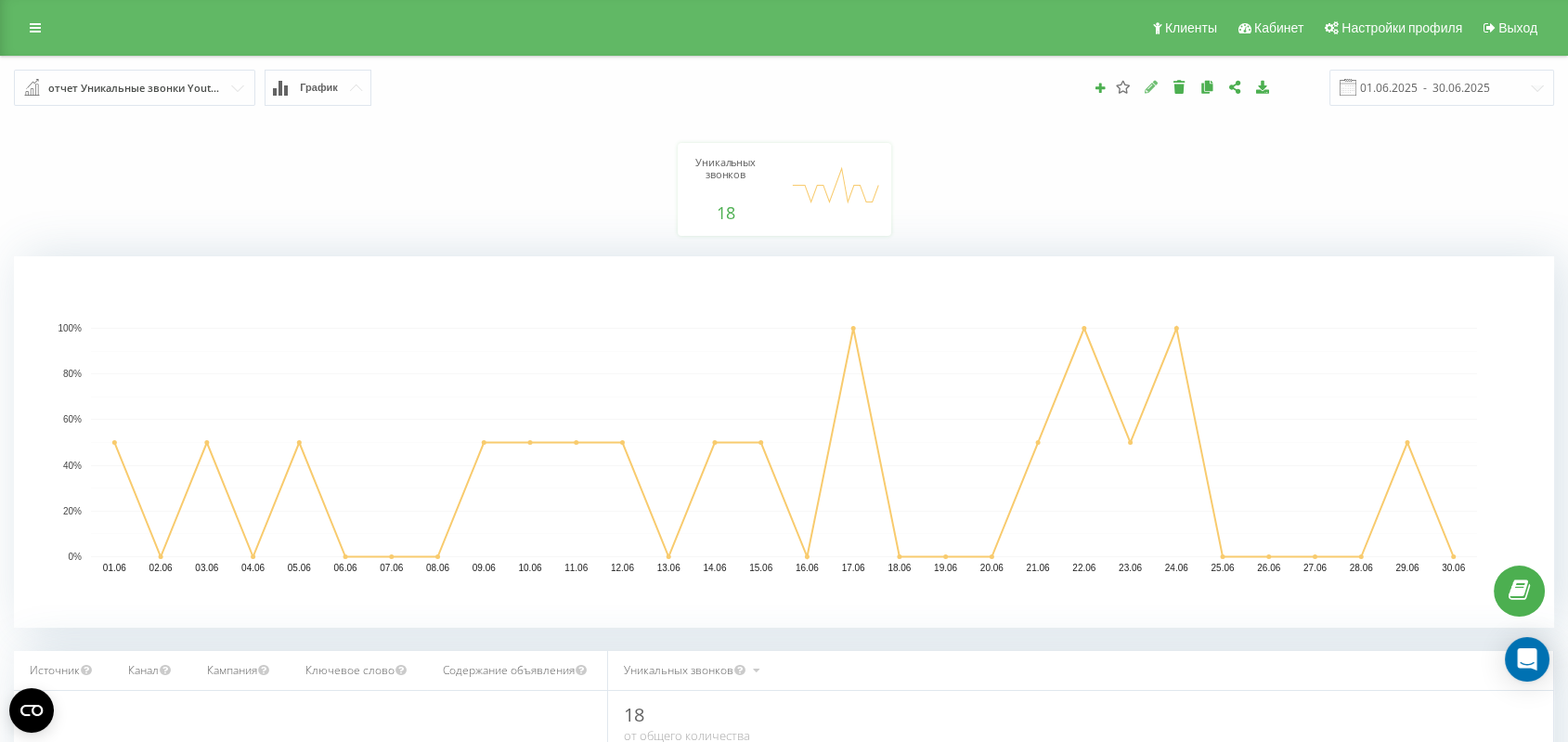 click at bounding box center (1151, 86) 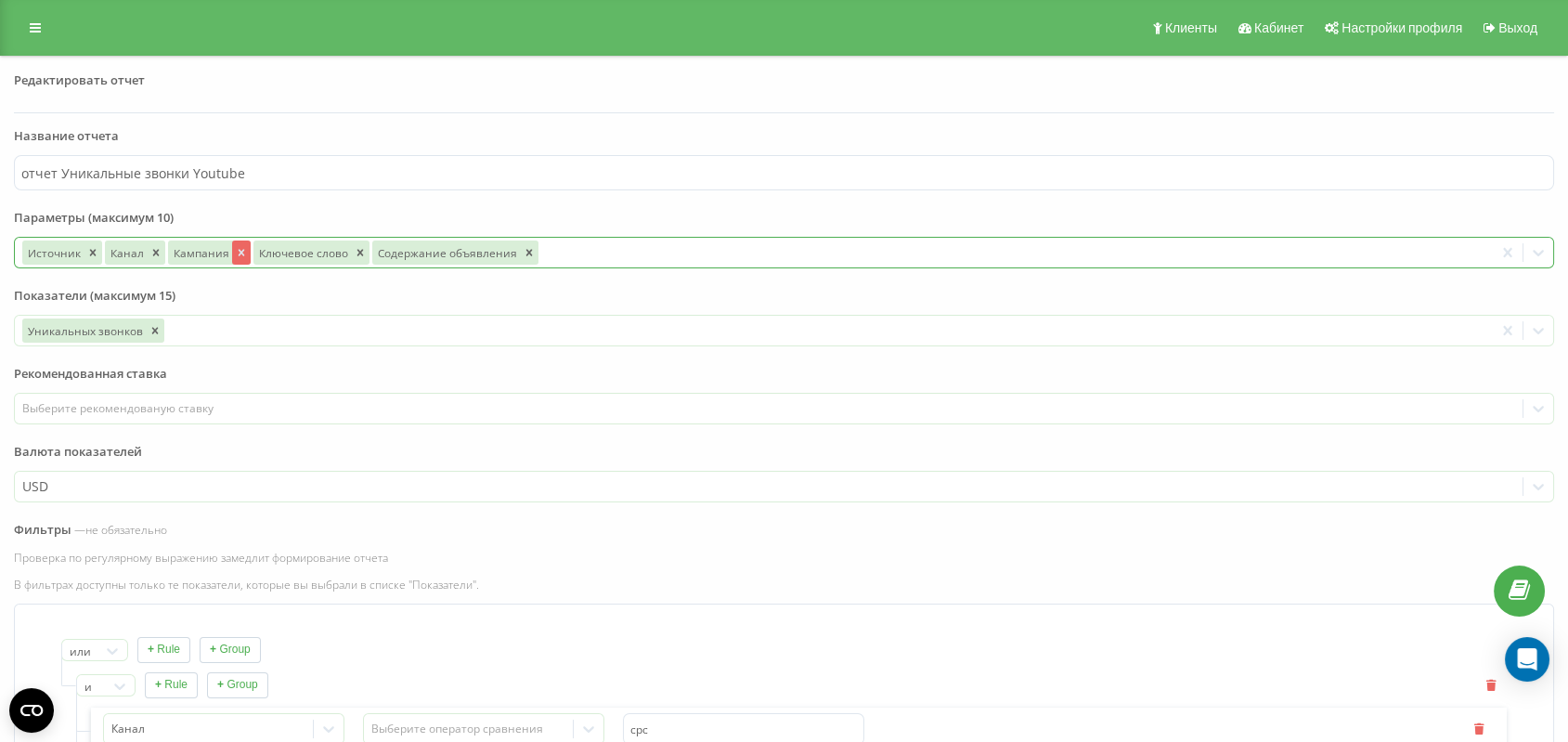 click 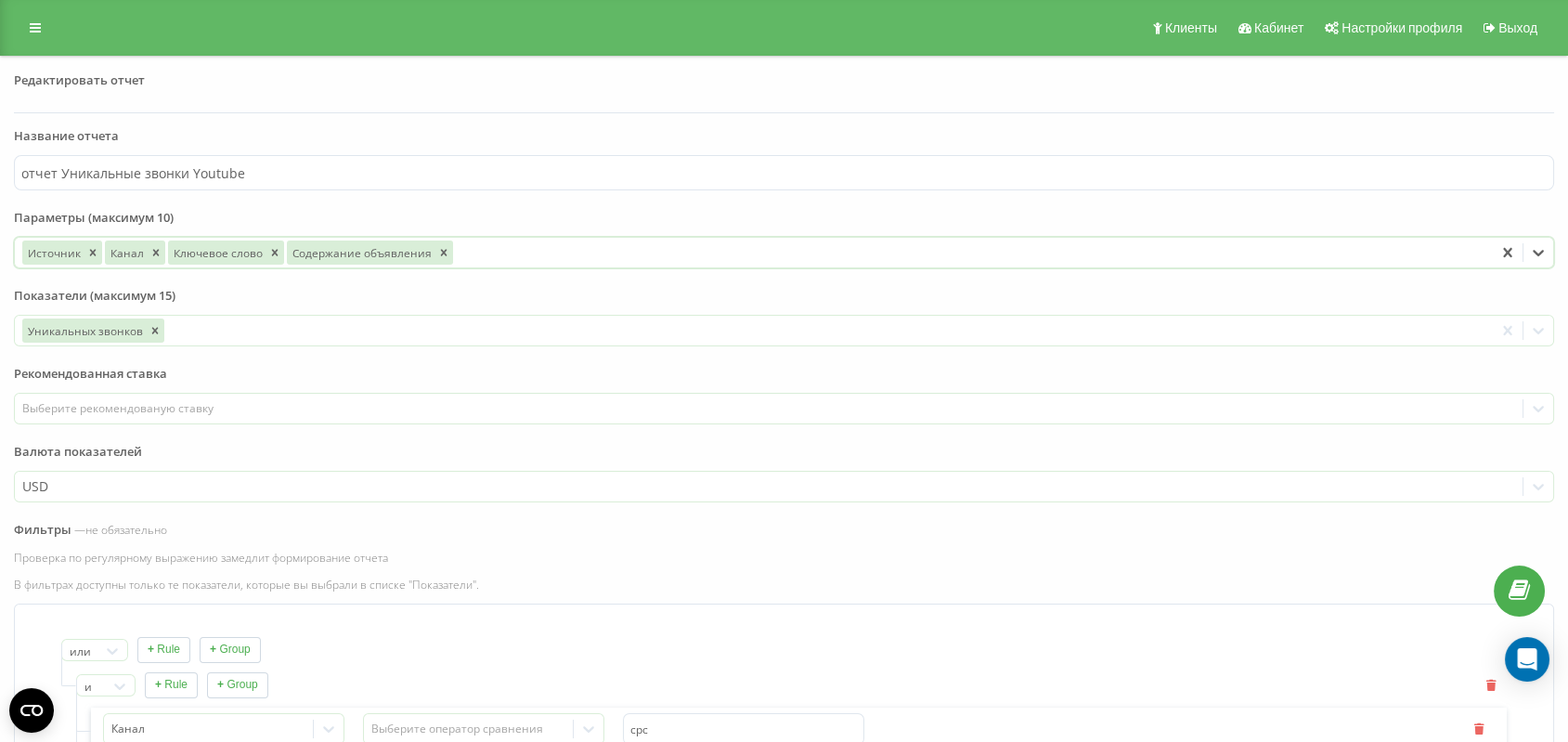click on "Ключевое слово" at bounding box center [216, 253] 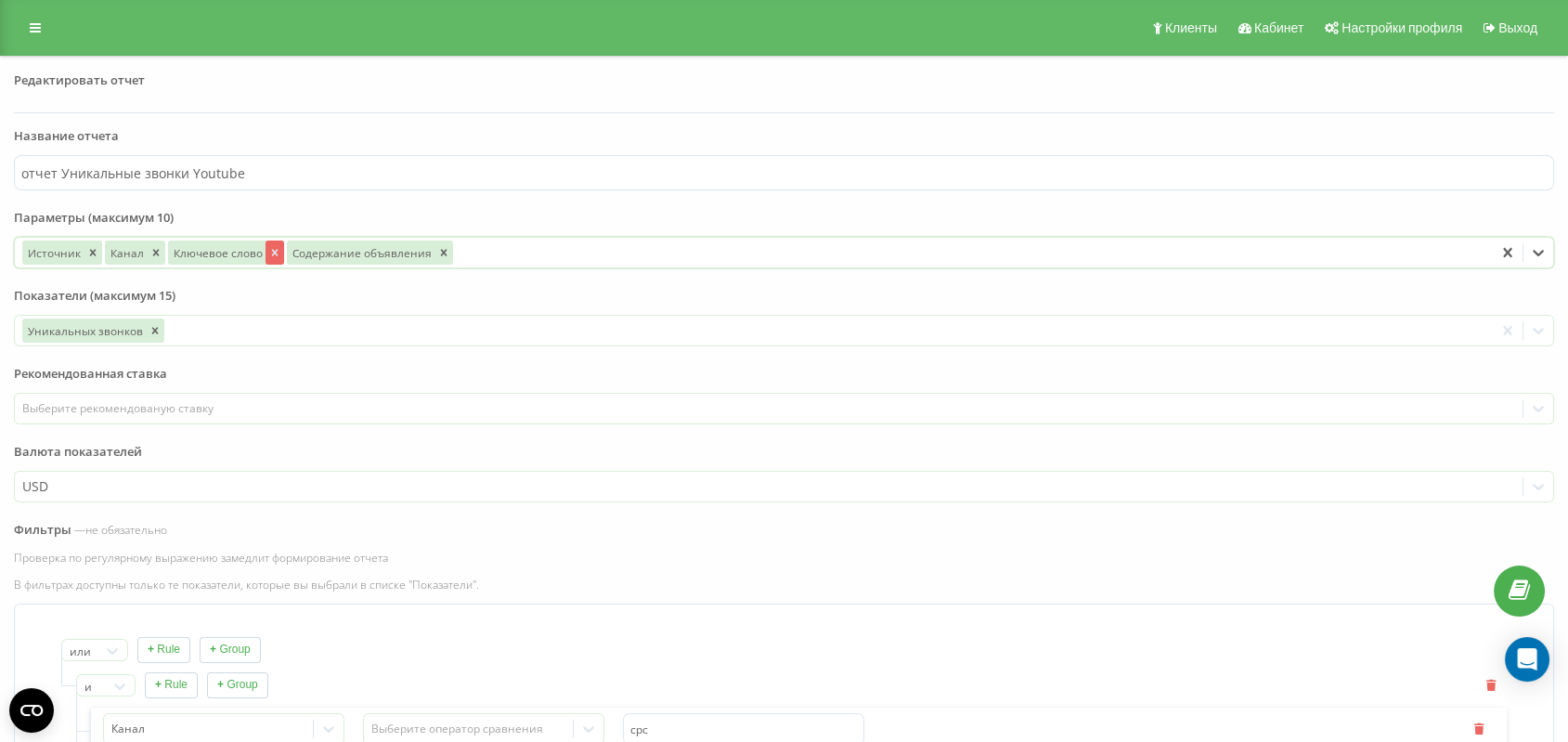 click 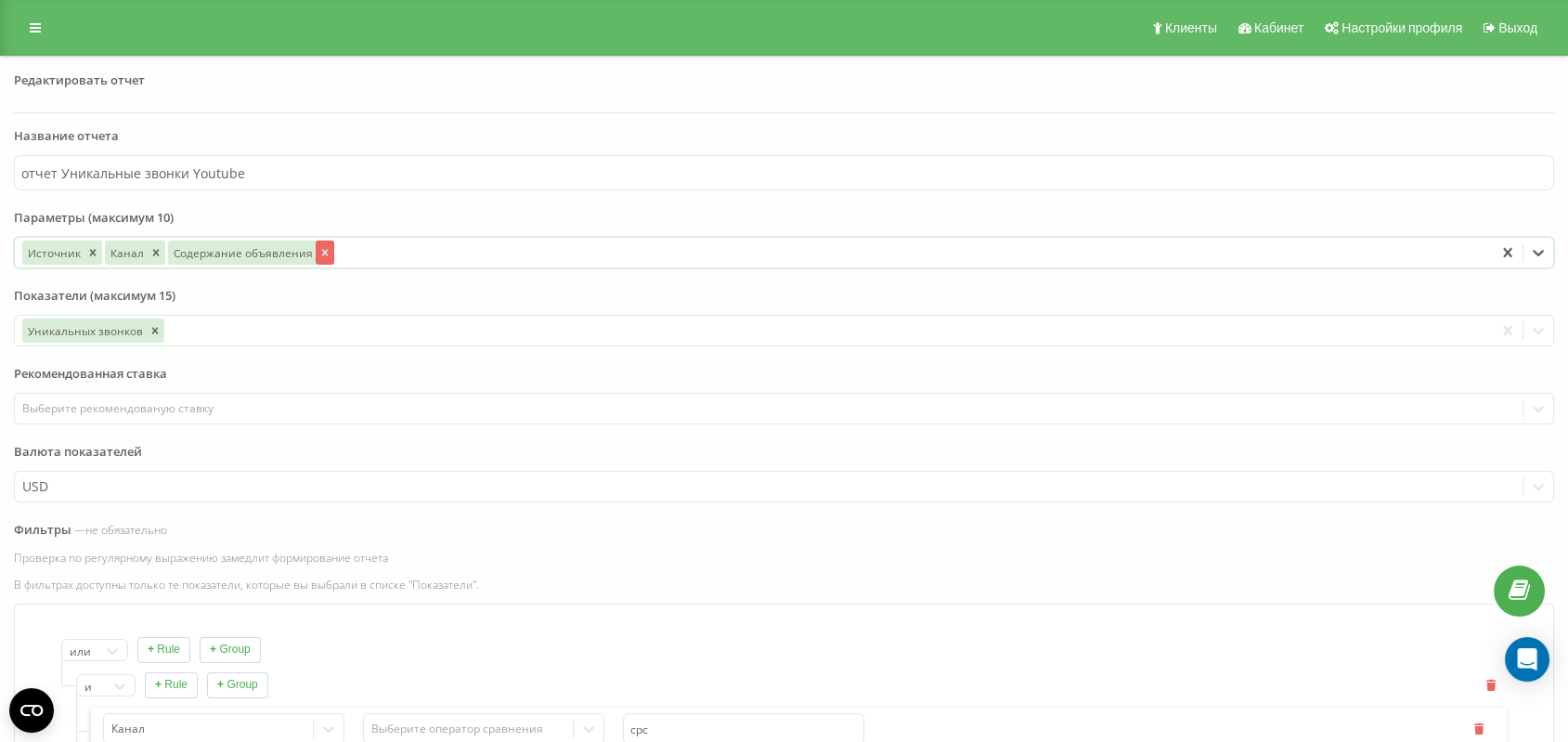 click 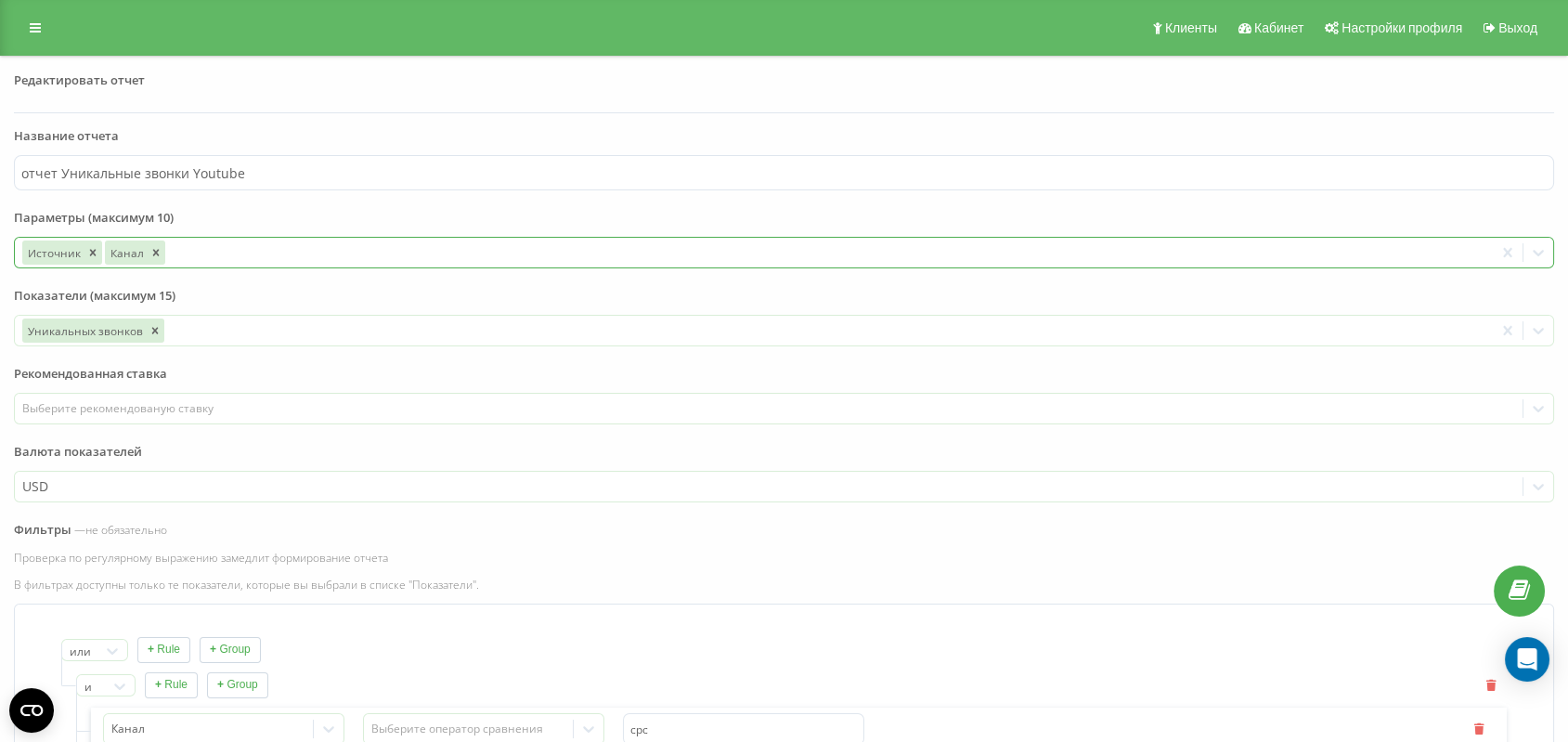 click on "Показатели (максимум 15)" at bounding box center [784, 301] 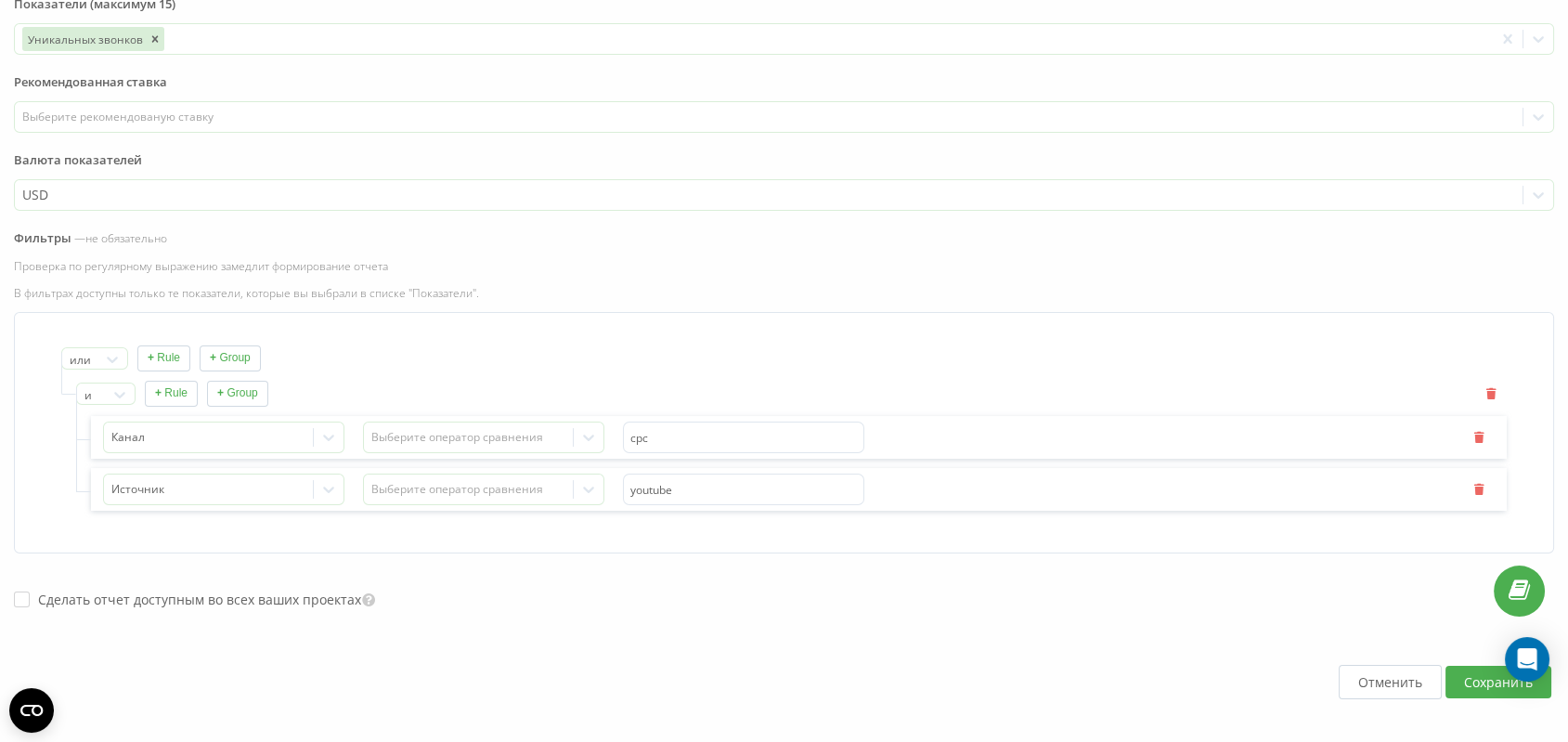 scroll, scrollTop: 334, scrollLeft: 0, axis: vertical 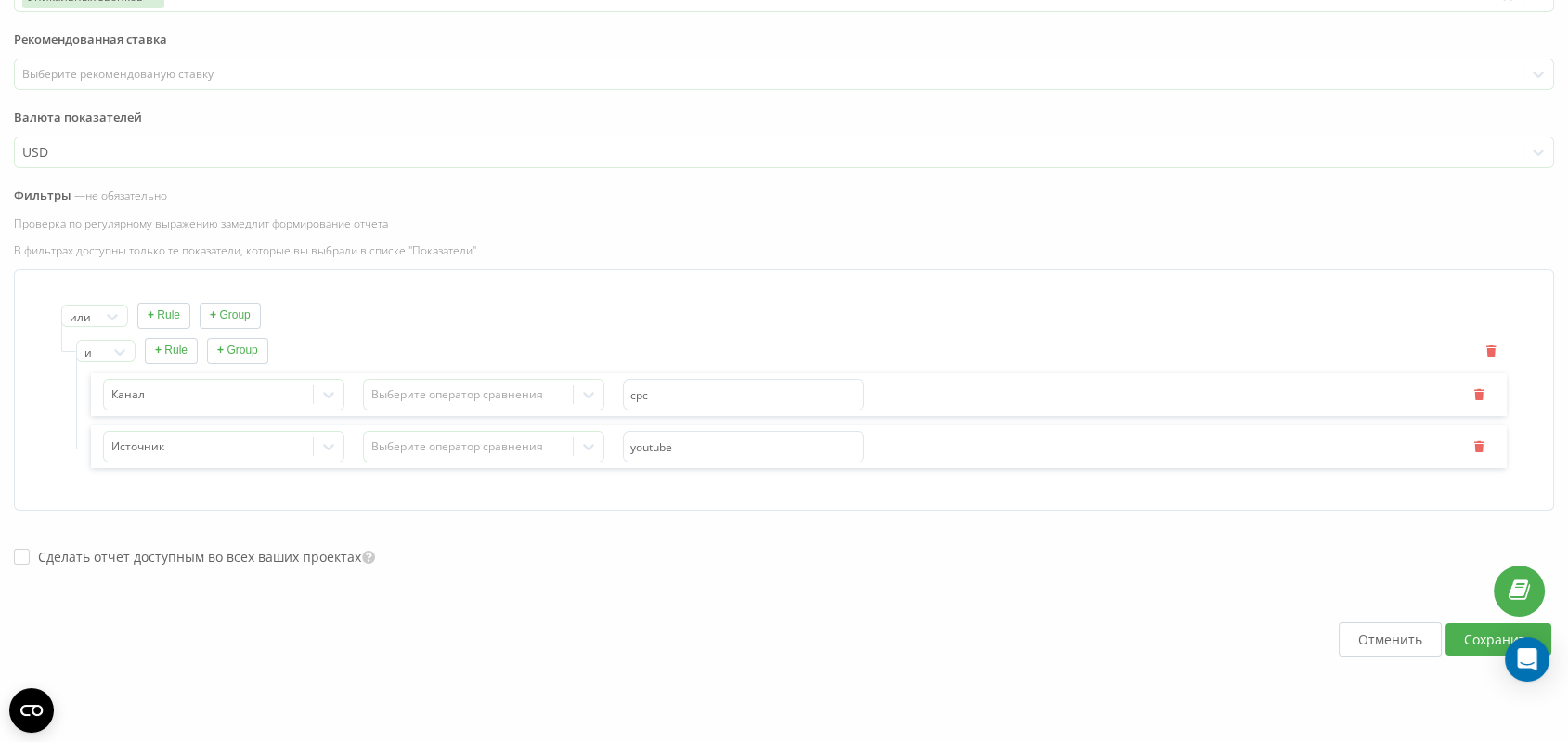 click on "Сохранить" at bounding box center (1498, 639) 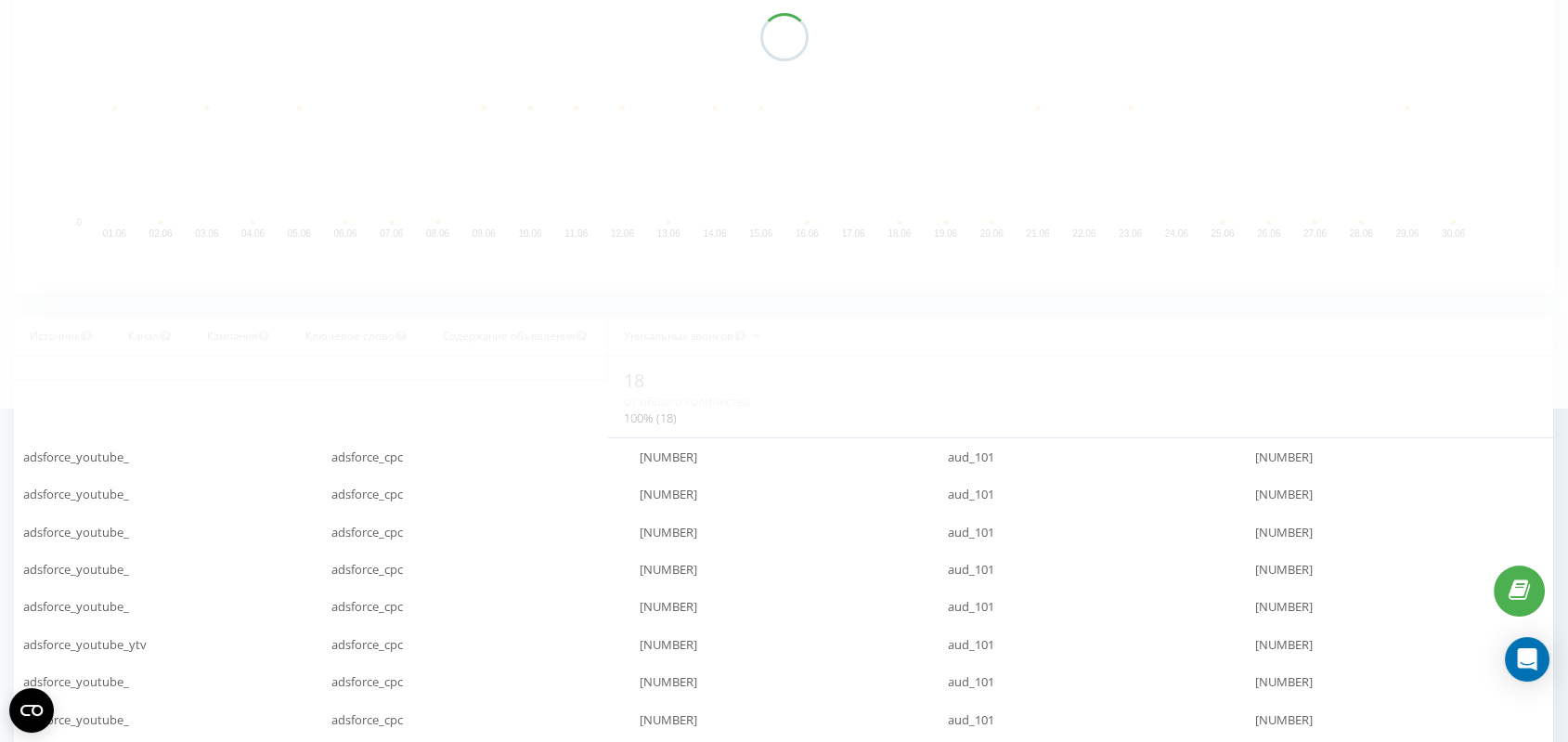 scroll, scrollTop: 114, scrollLeft: 625, axis: both 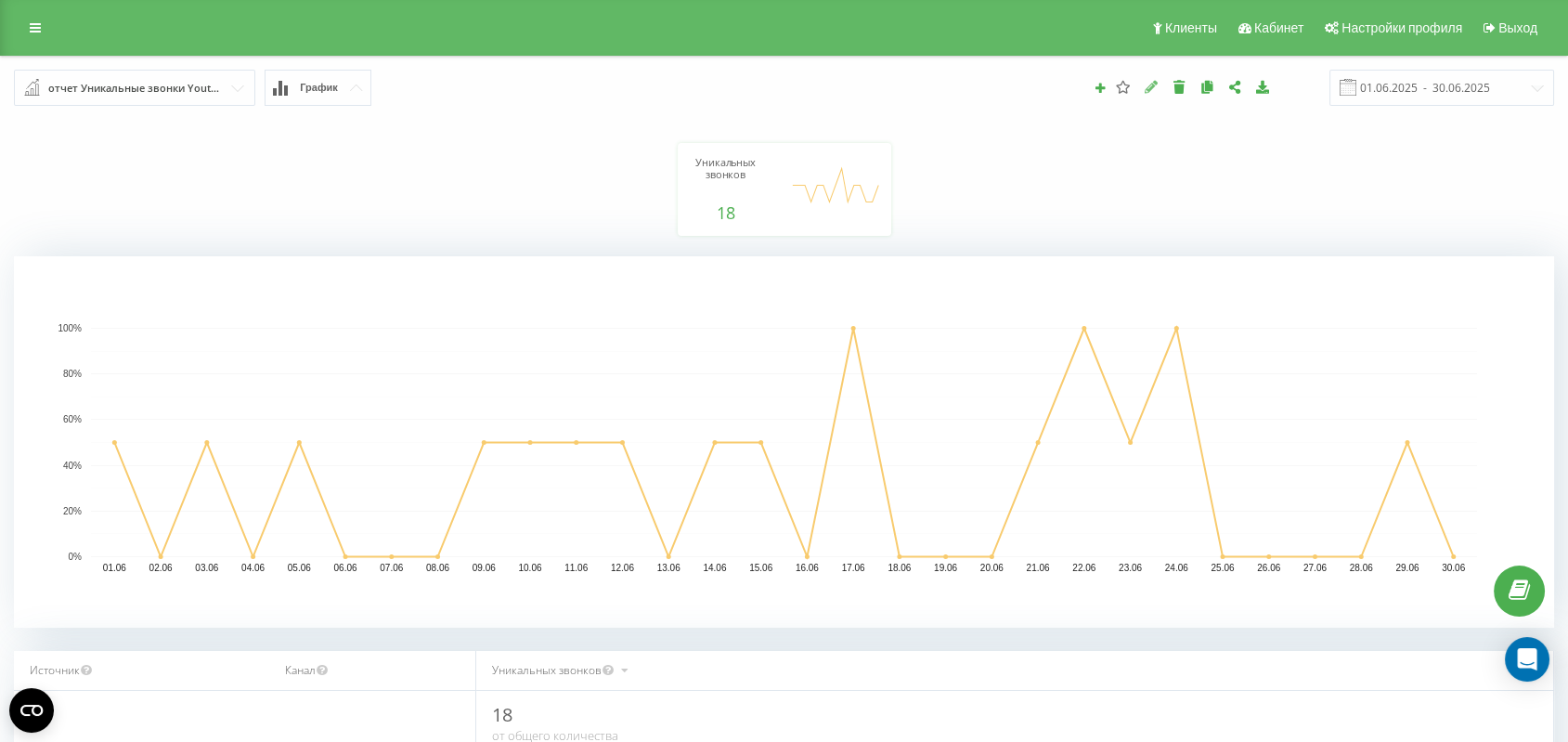 click at bounding box center [1151, 86] 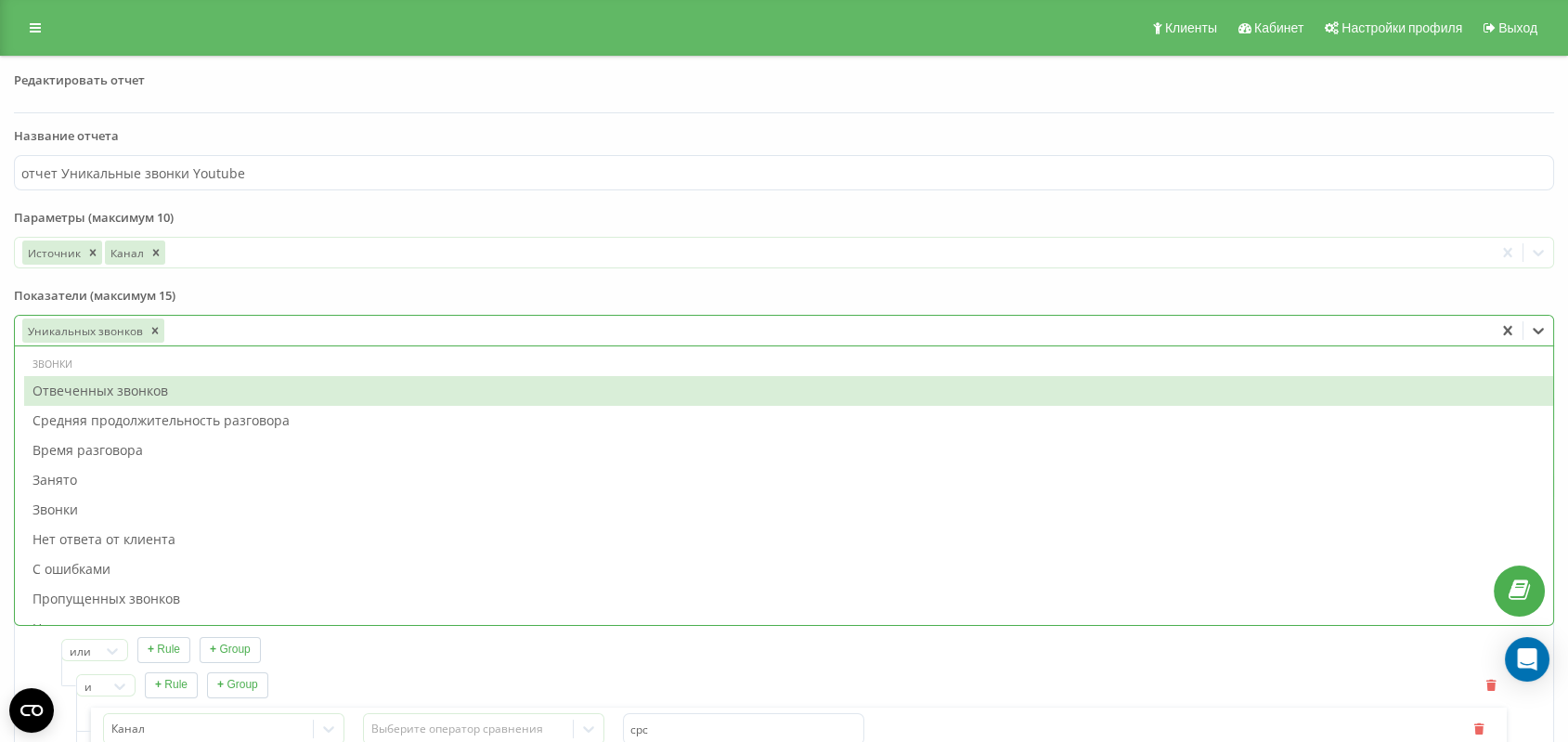 click at bounding box center [826, 331] 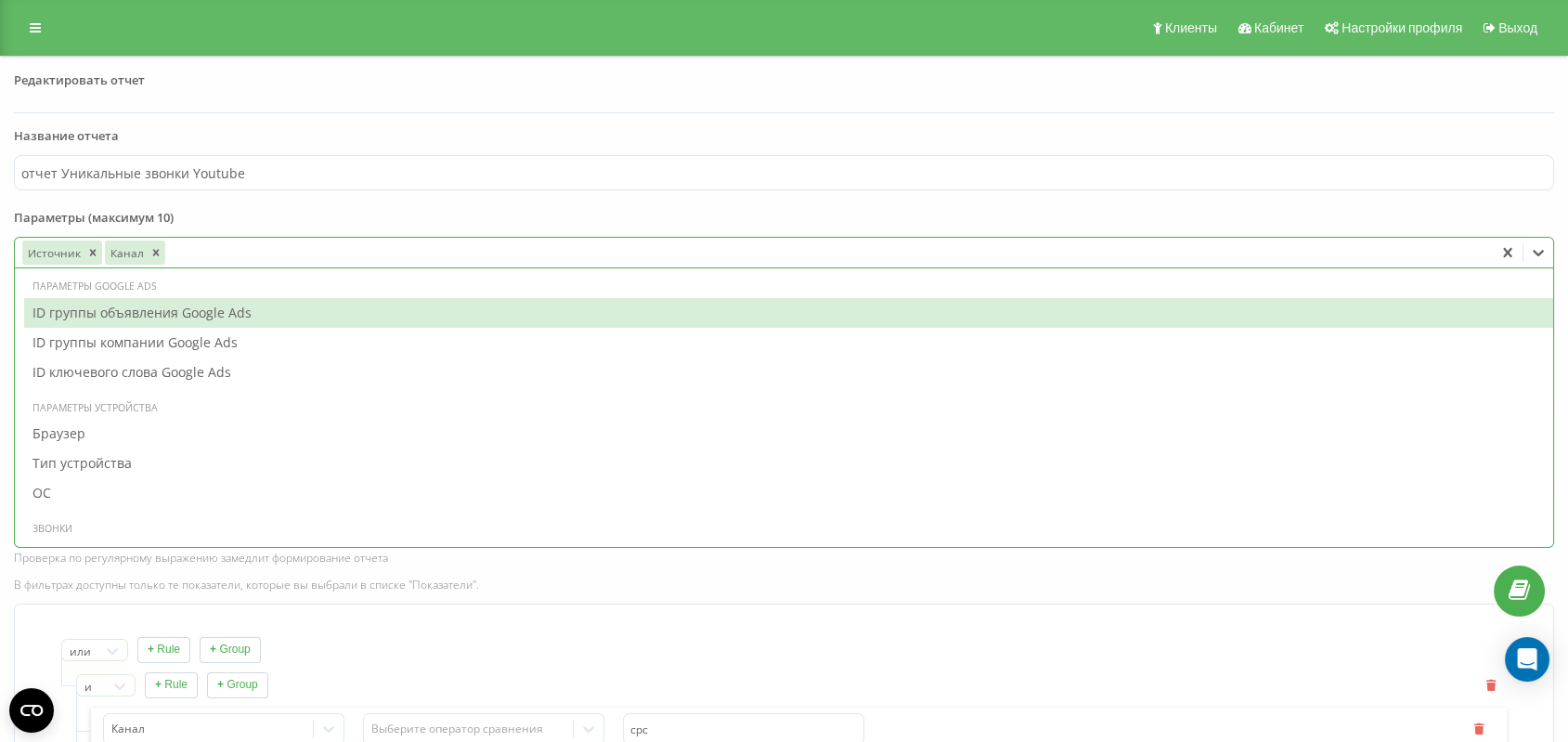 click at bounding box center (827, 253) 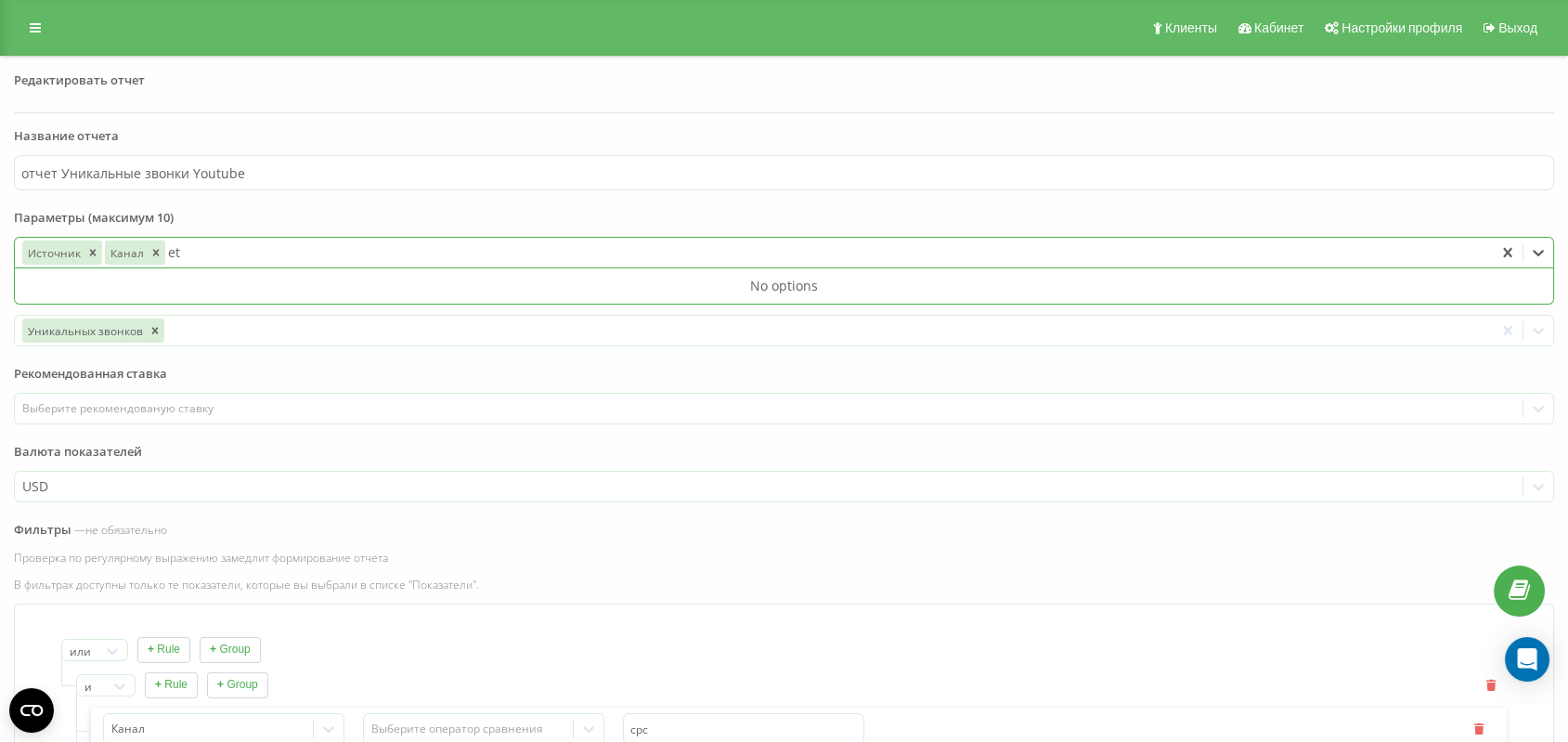 type on "е" 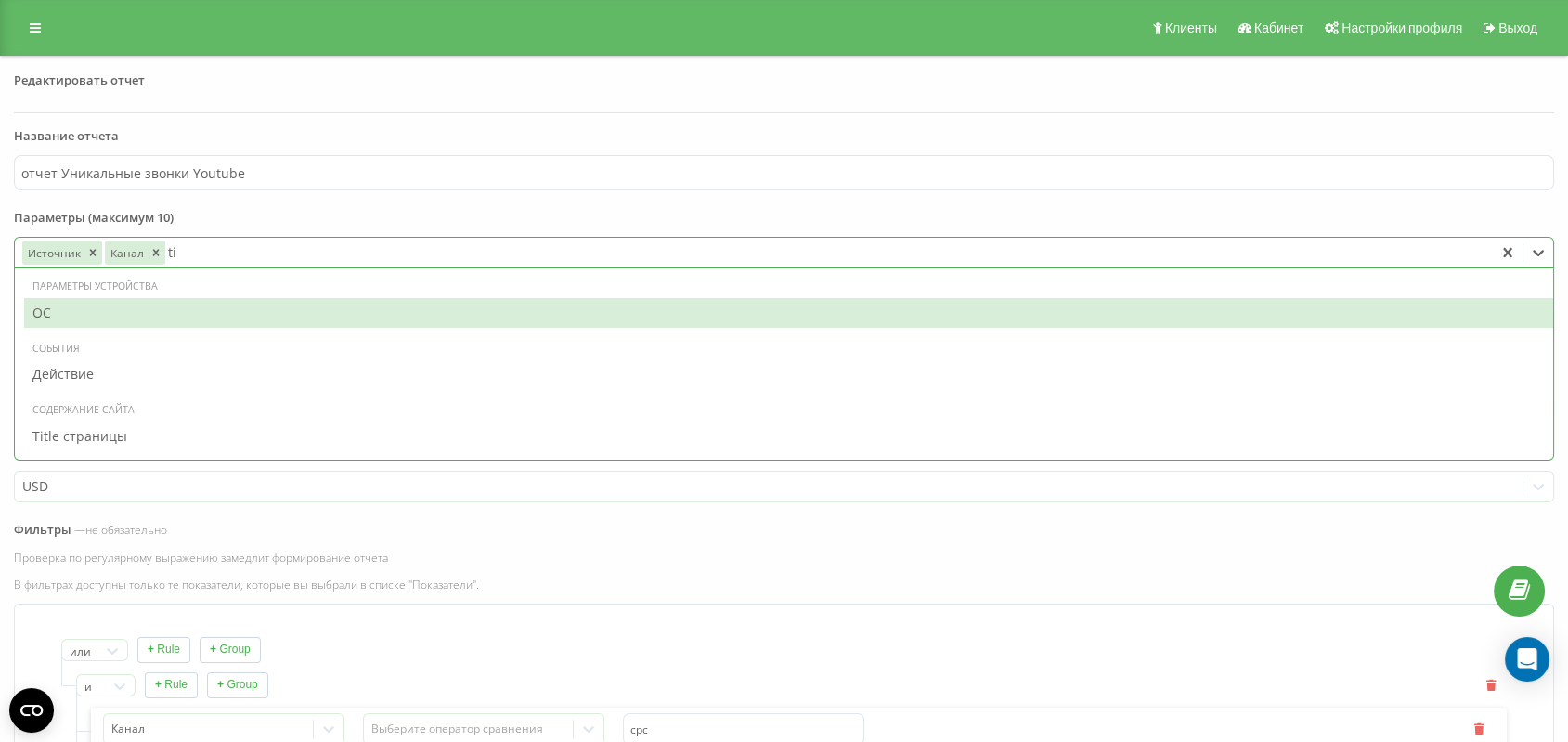 type on "tit" 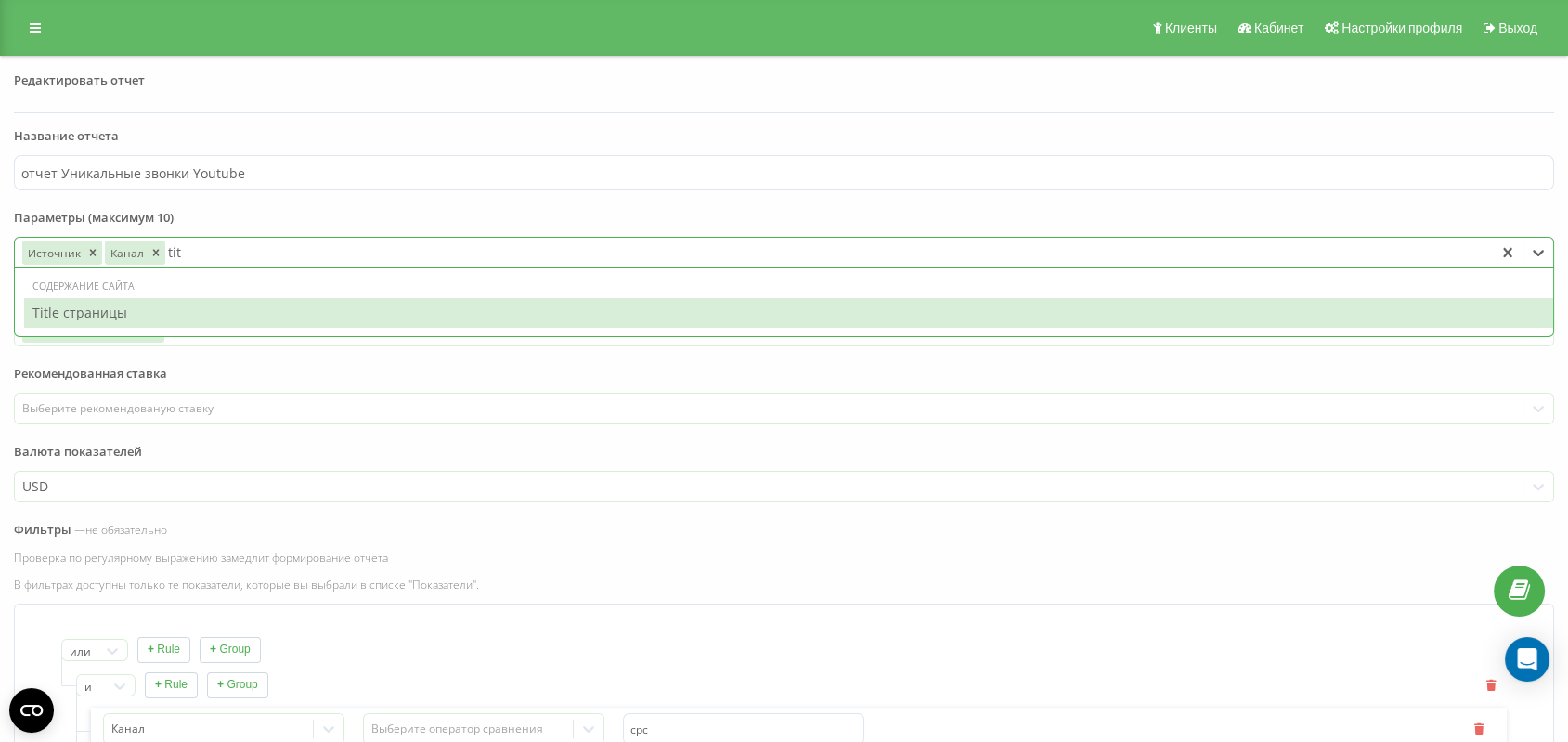 click on "Title страницы" at bounding box center (788, 313) 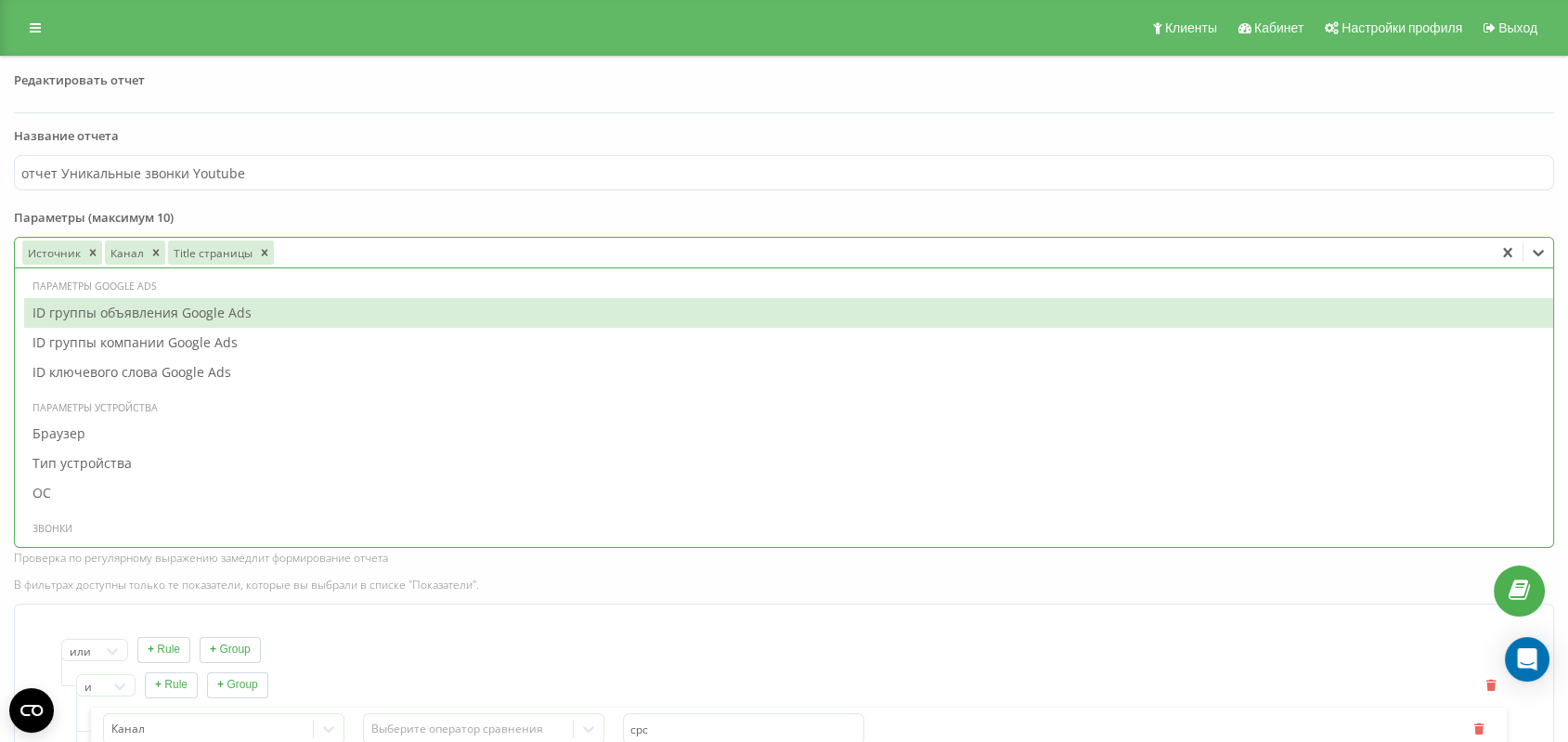click on "option Title страницы, selected. option ID группы объявления Google Ads focused, 1 of 20. 20 results available. Use Up and Down to choose options, press Enter to select the currently focused option, press Escape to exit the menu, press Tab to select the option and exit the menu. Источник Канал Title страницы Параметры Google Ads ID группы объявления Google Ads ID группы компании Google Ads ID ключевого слова Google Ads Параметры устройства Браузер Тип устройства ОС Звонки Контекст звонка Тип звонка Сотрудник События Действие Категория Ярлык Содержание сайта Страница выхода Страница входа Страница звонка Город Страна USD" at bounding box center [784, 587] 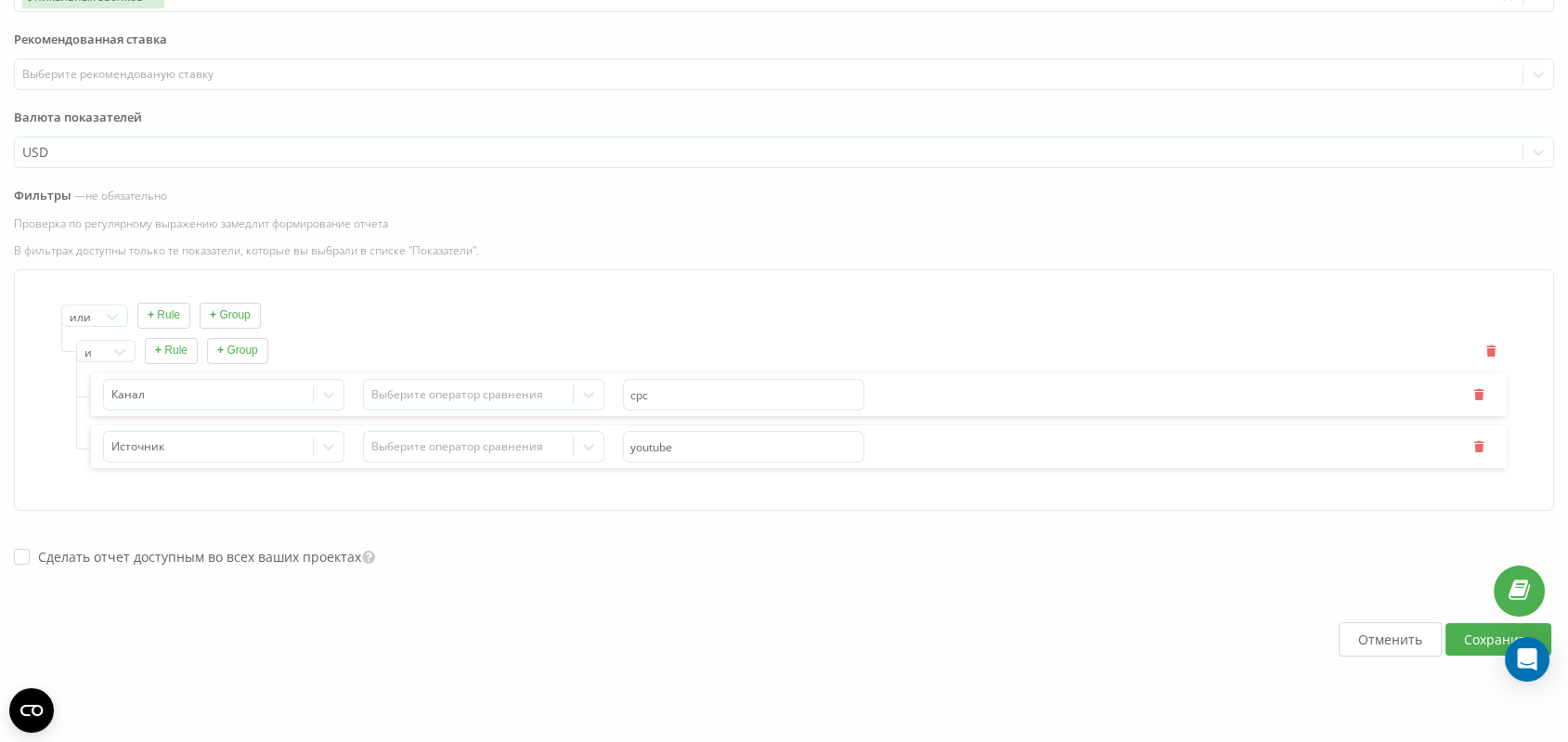 click on "Сохранить" at bounding box center [1498, 639] 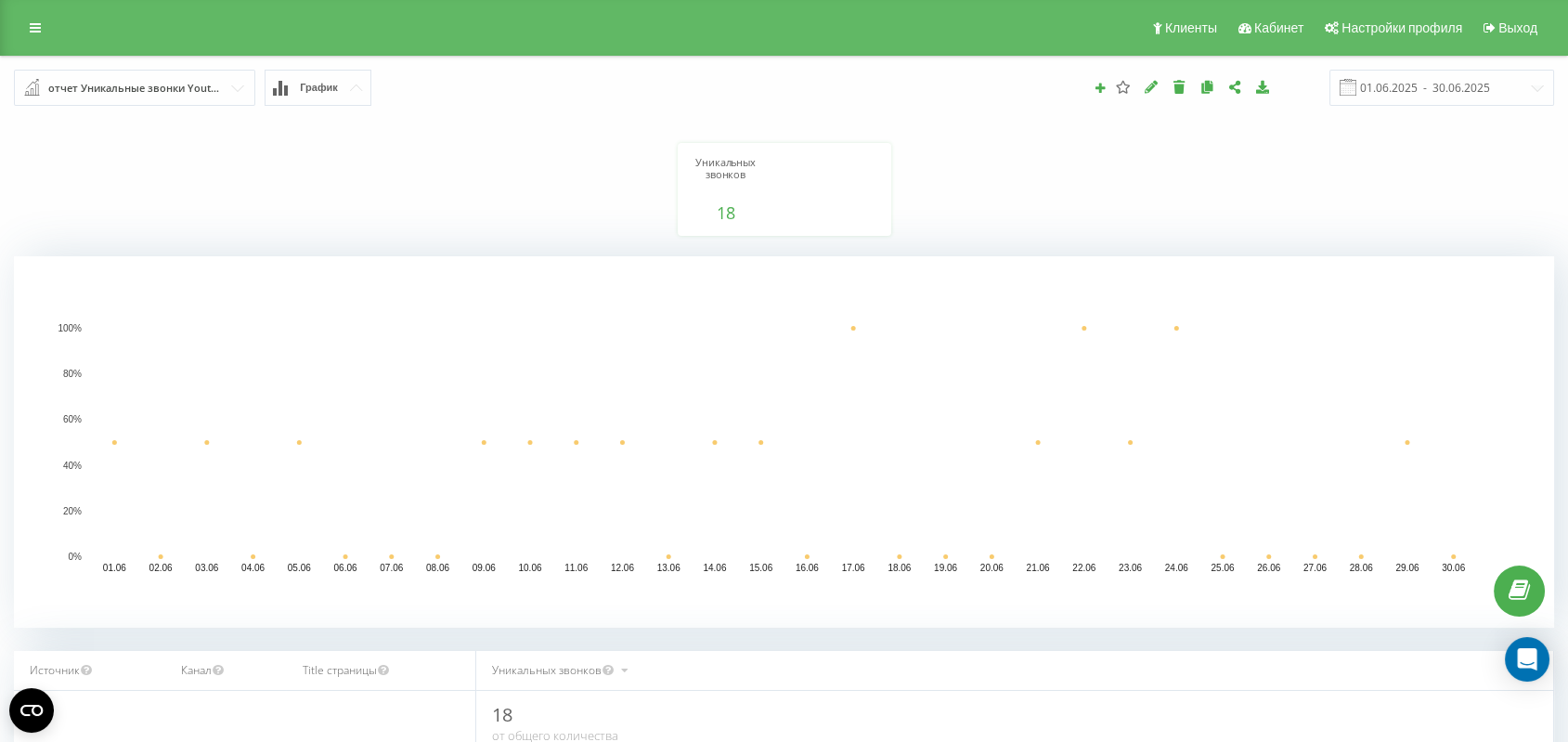 click on "Уникальных звонков [NUMBER] date unique_calls 01.06.25 [NUMBER] 03.06.25 [NUMBER] 05.06.25 [NUMBER] 07.06.25 [NUMBER] 09.06.25 [NUMBER] 11.06.25 [NUMBER] 13.06.25 [NUMBER] 15.06.25 [NUMBER] 17.06.25 [NUMBER] 19.06.25 [NUMBER] 21.06.25 [NUMBER] 23.06.25 [NUMBER] 25.06.25 [NUMBER] 27.06.25 [NUMBER] 29.06.25 [NUMBER] 21.06.25" at bounding box center [784, 172] 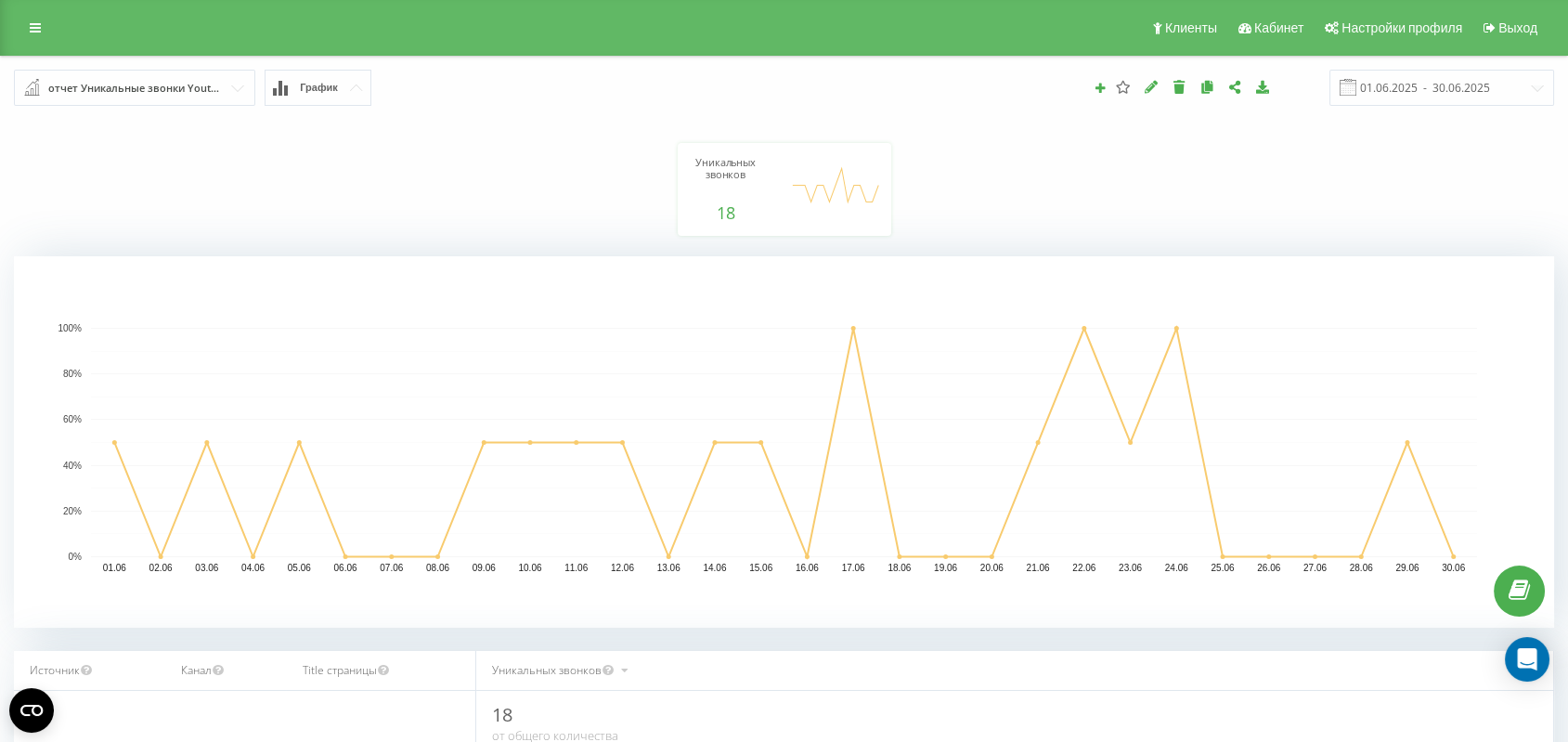click on "отчет Уникальные звонки Youtube" at bounding box center (136, 88) 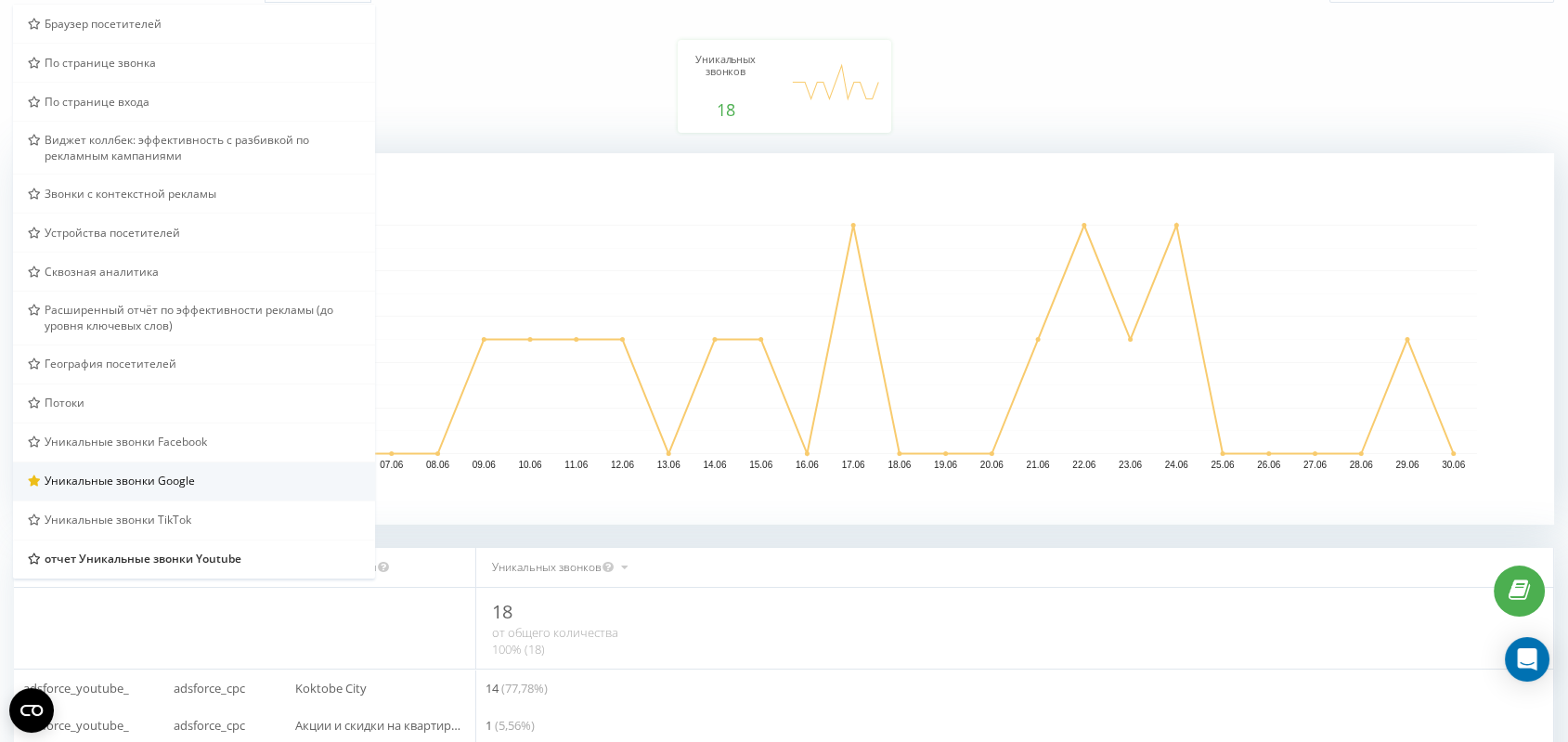click on "Уникальные звонки Google" at bounding box center [194, 481] 